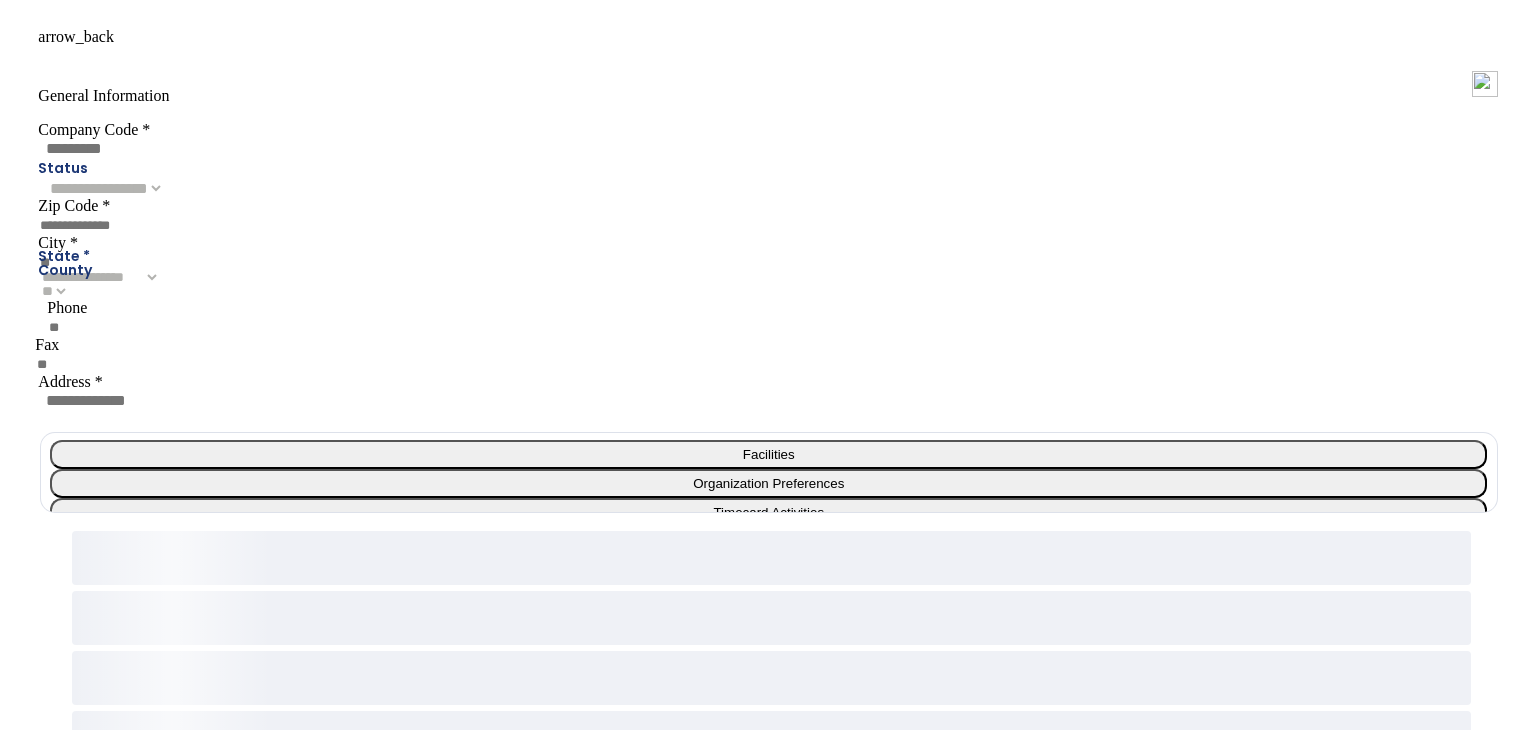 scroll, scrollTop: 0, scrollLeft: 0, axis: both 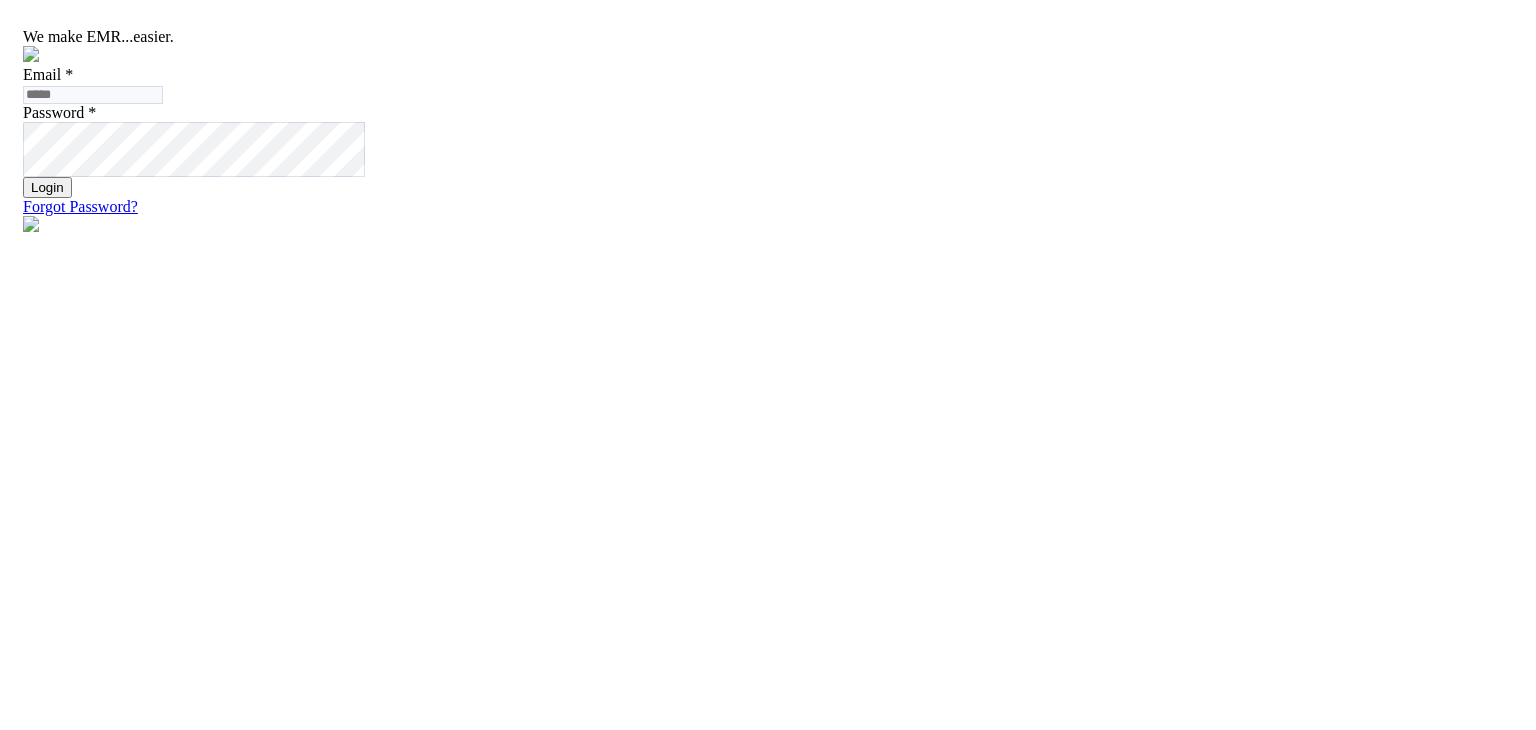 click 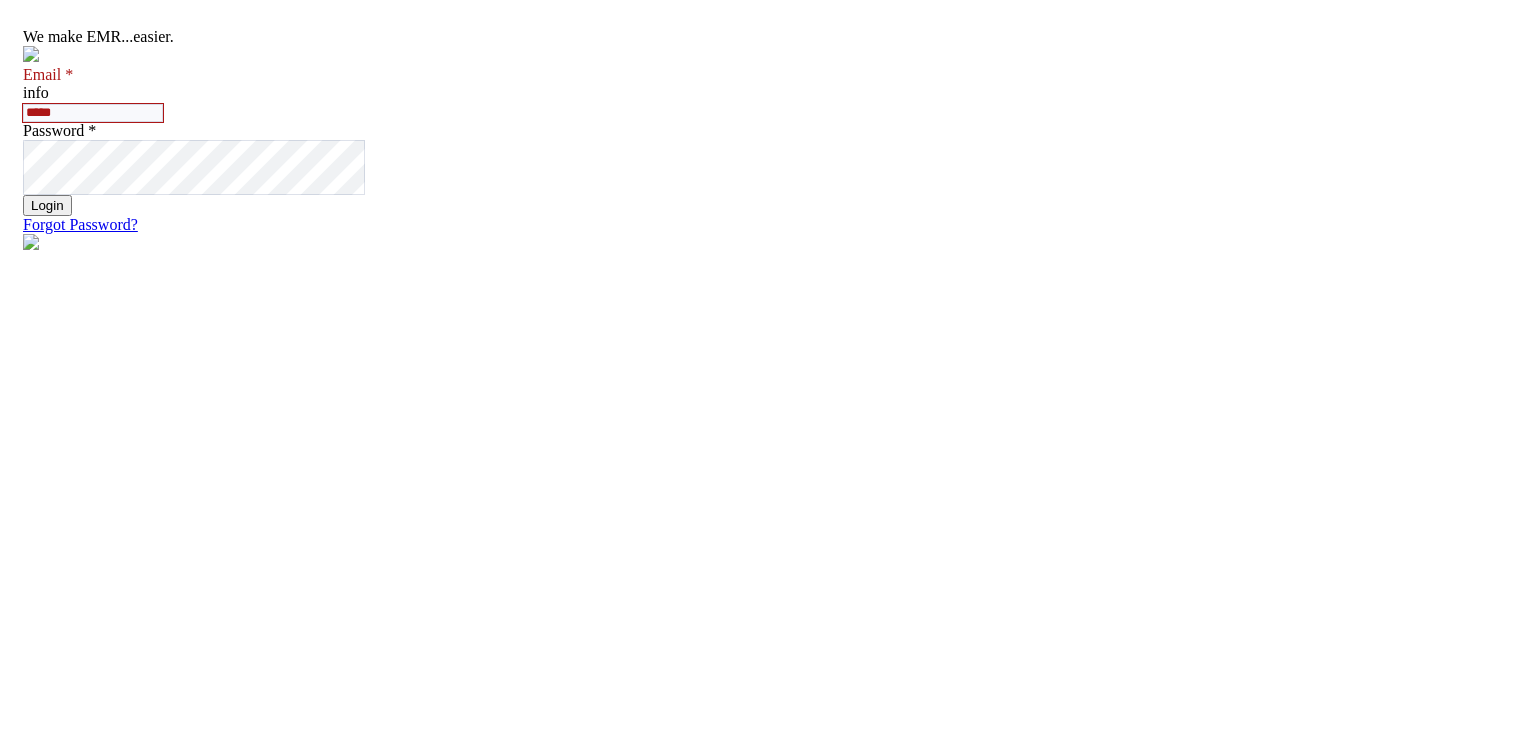 type on "**********" 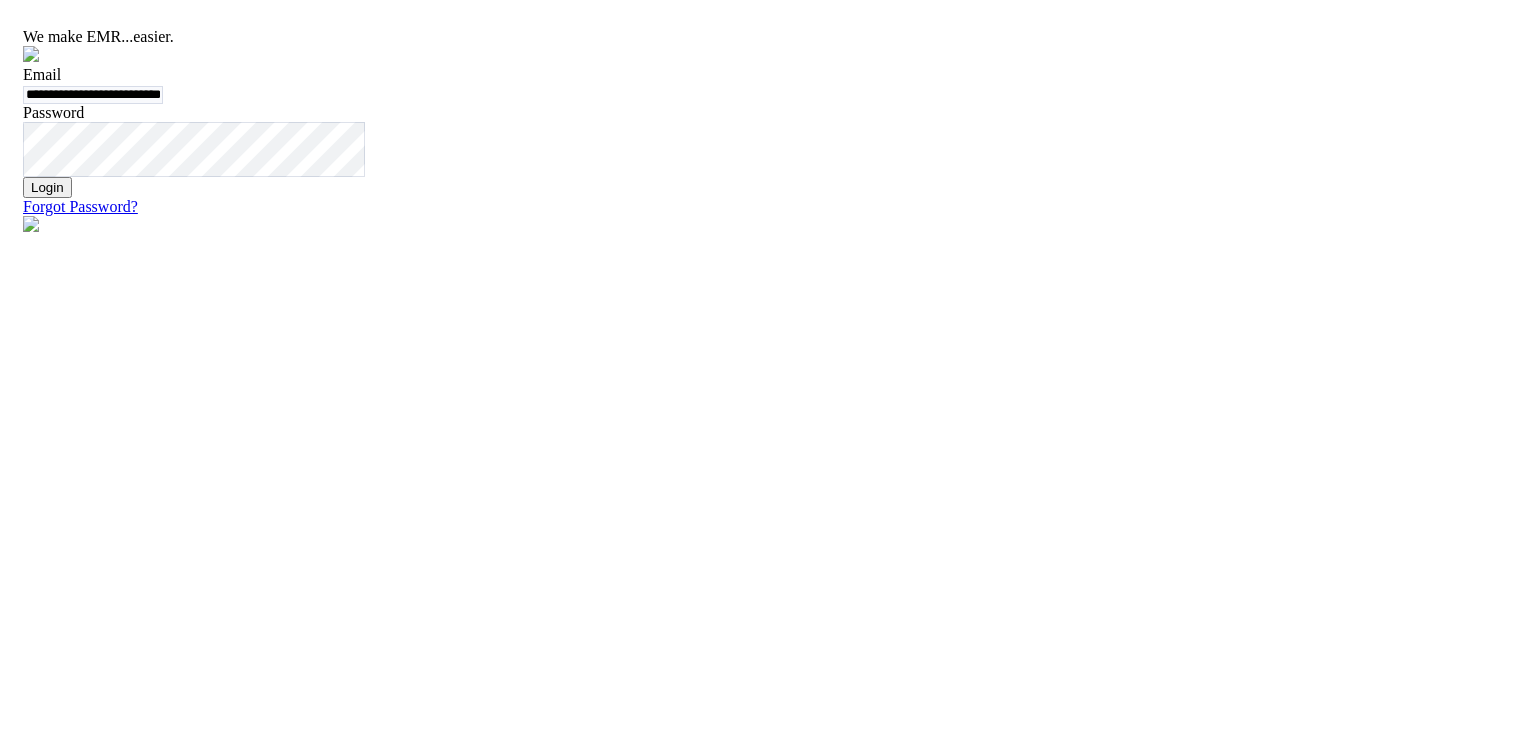 click on "Login" 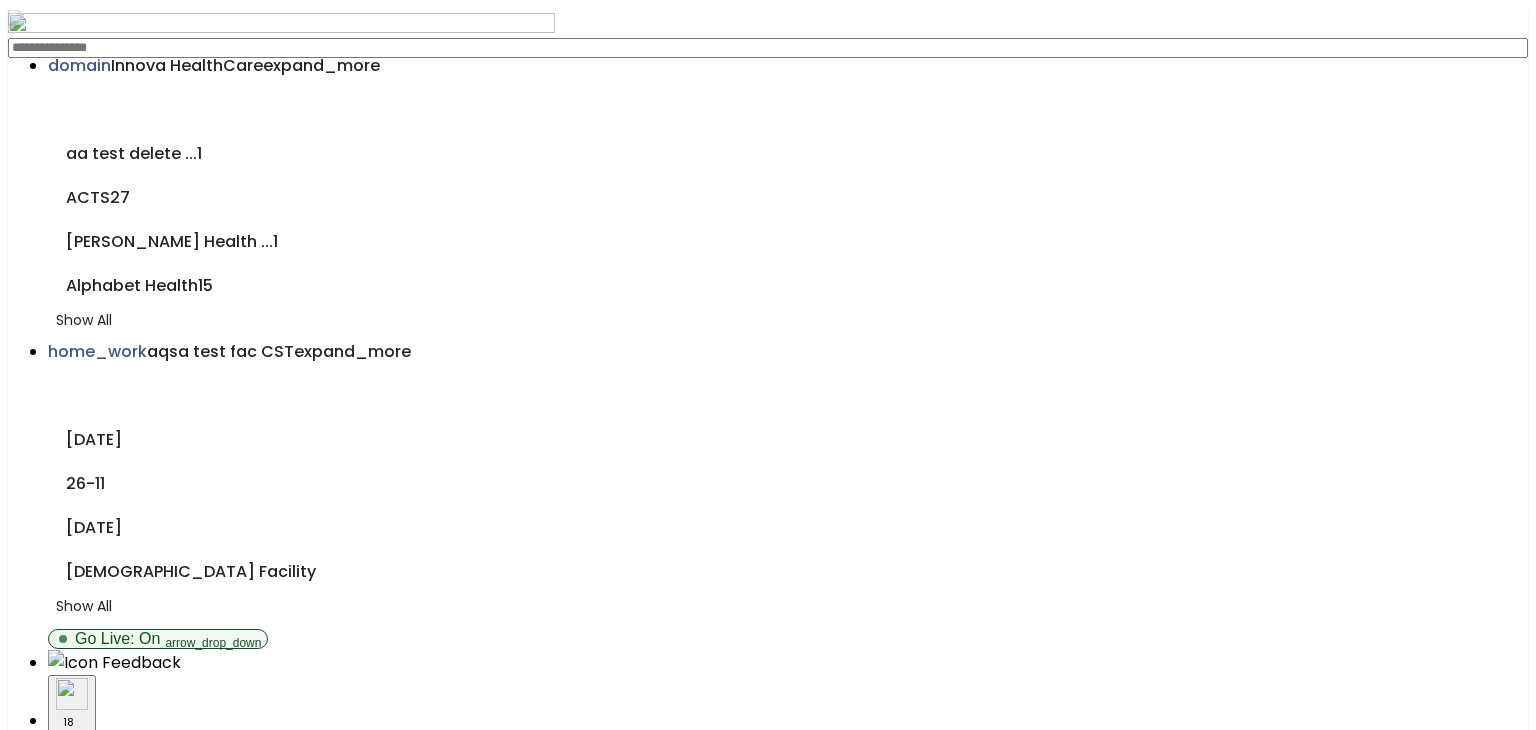 click on "open_in_new" 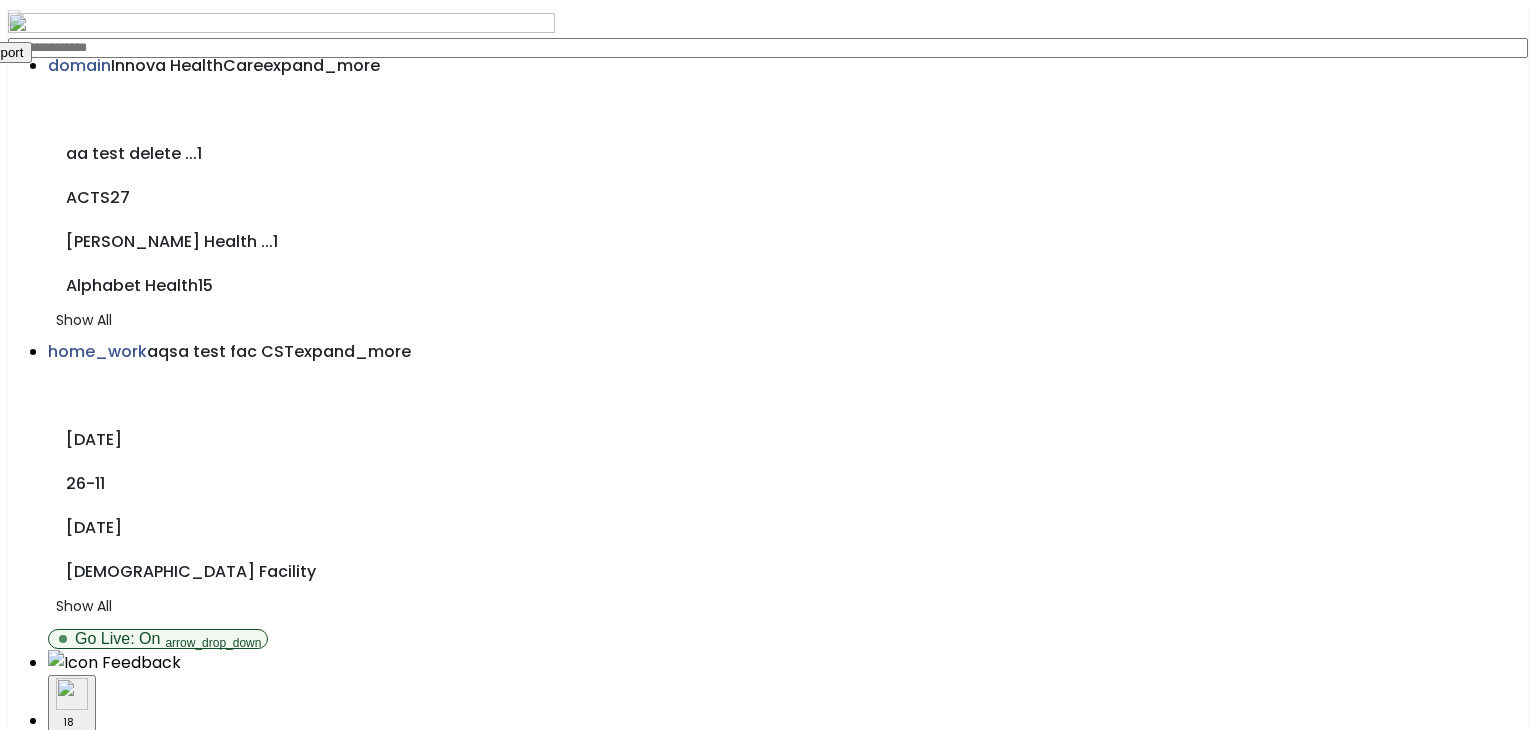 click on "Add User  Print   Export" 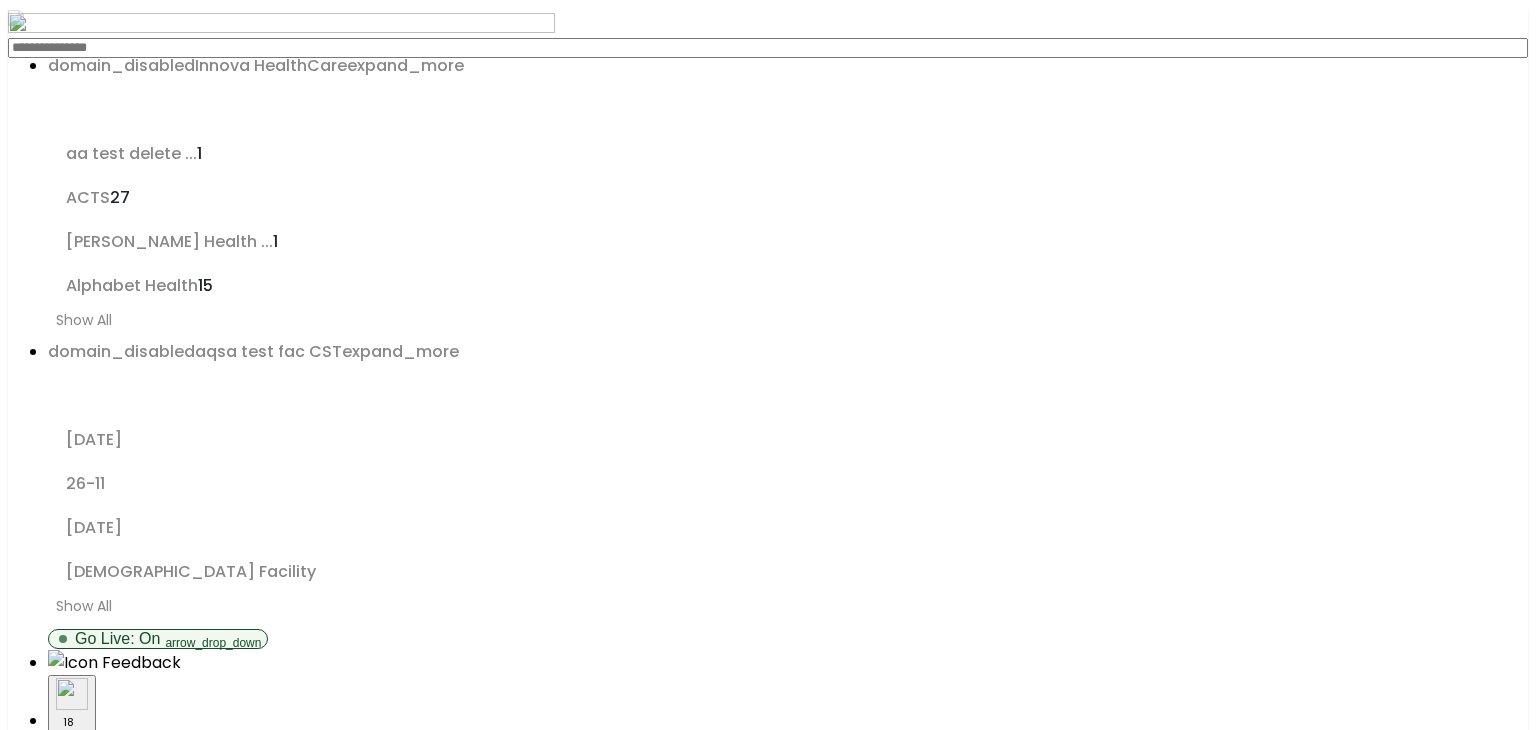 click 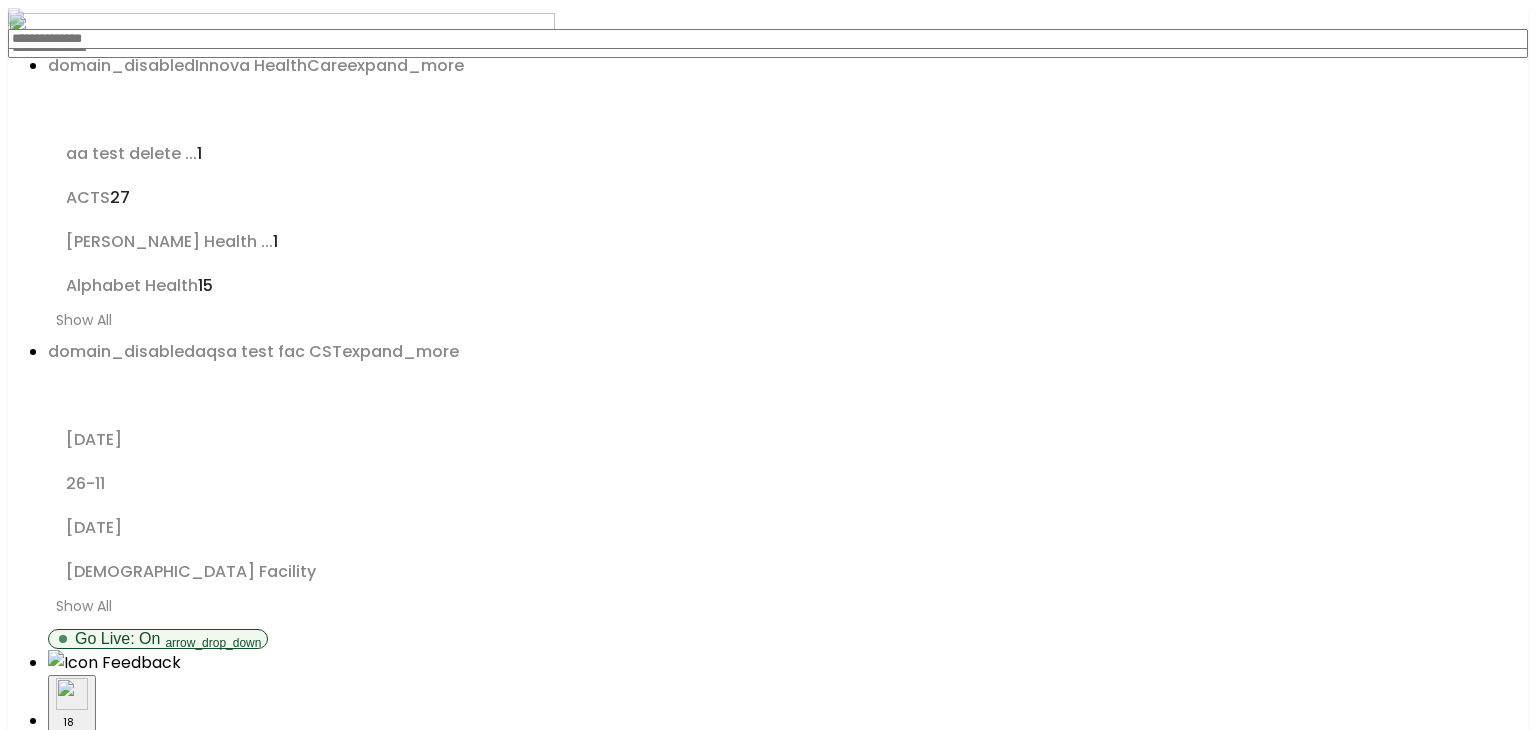 click on "Select Roles" at bounding box center (228, 2430) 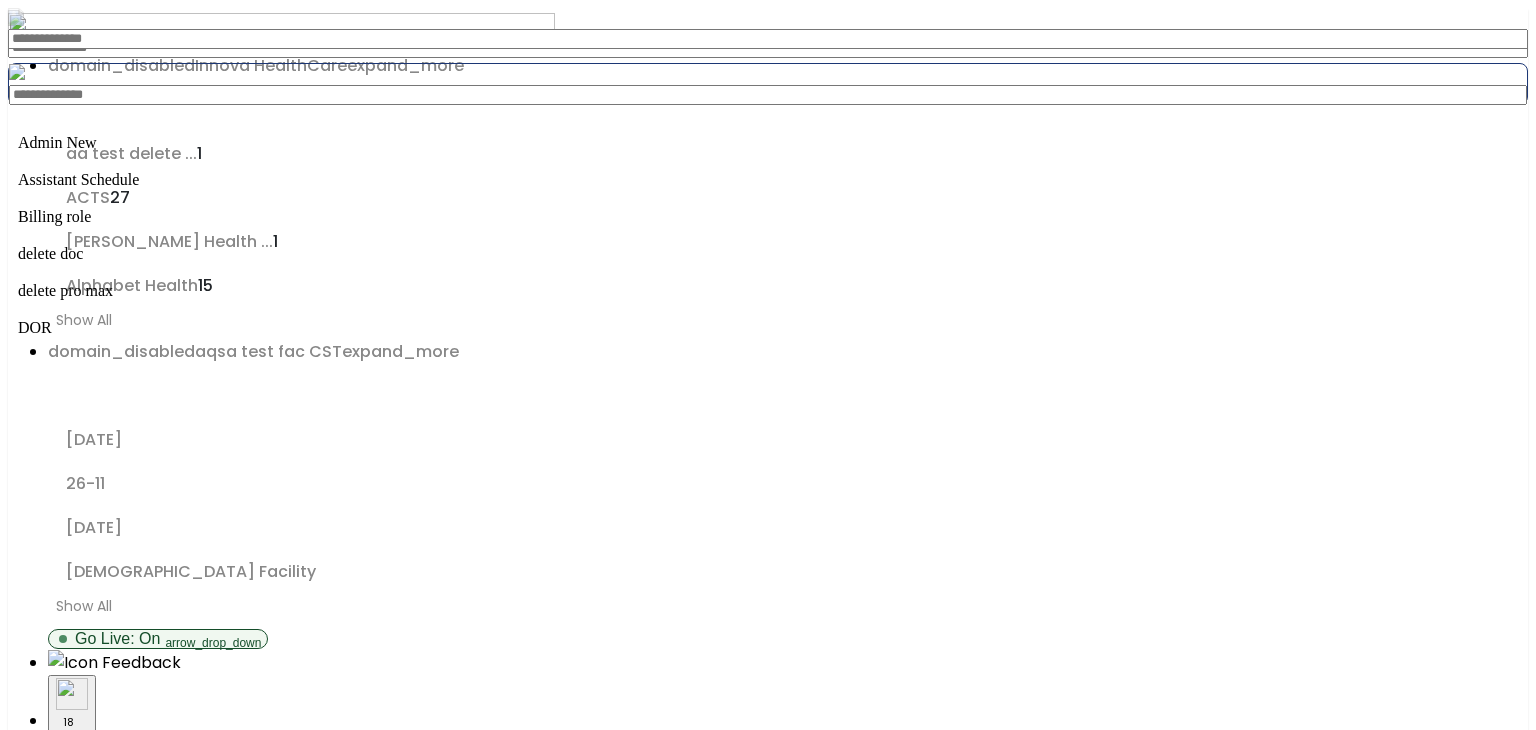 click 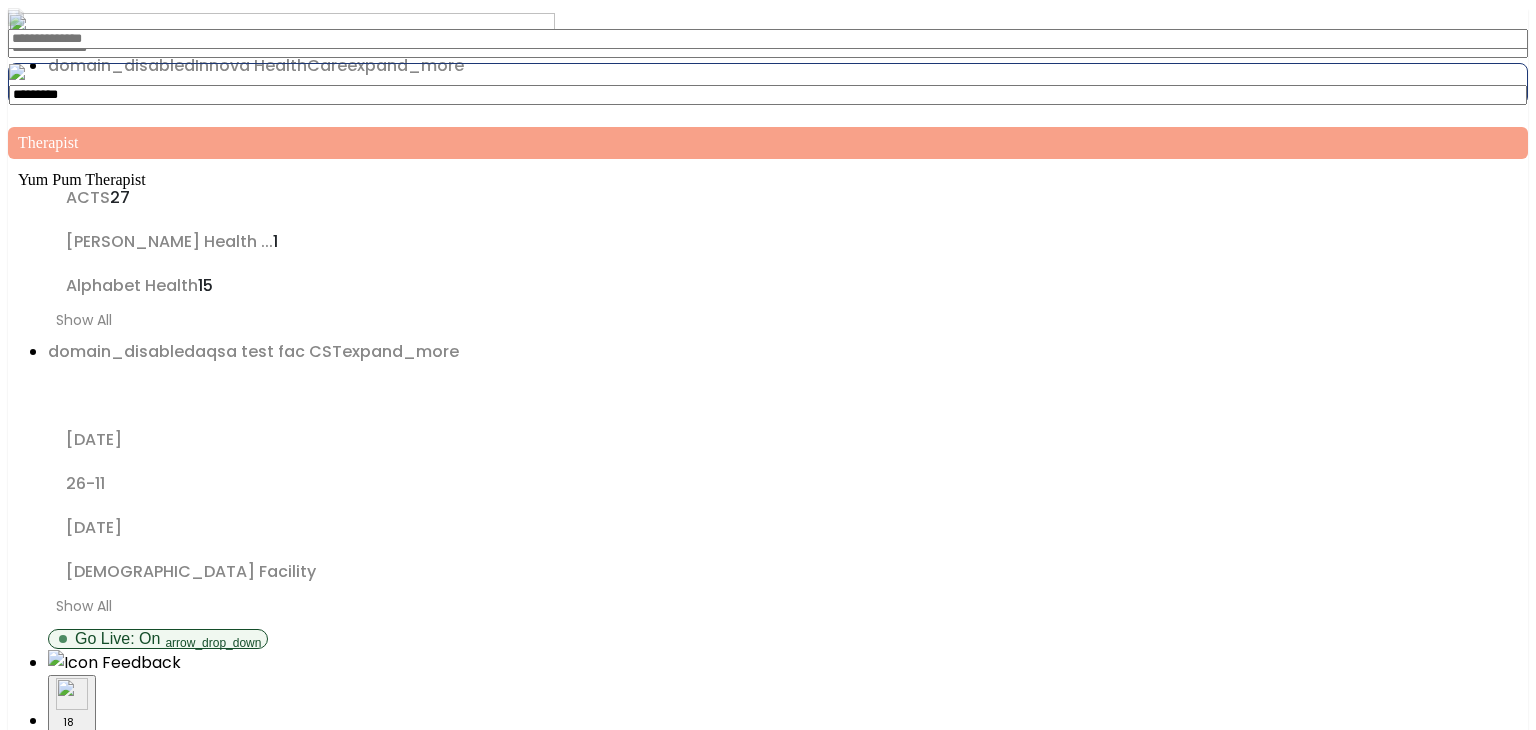 type on "*********" 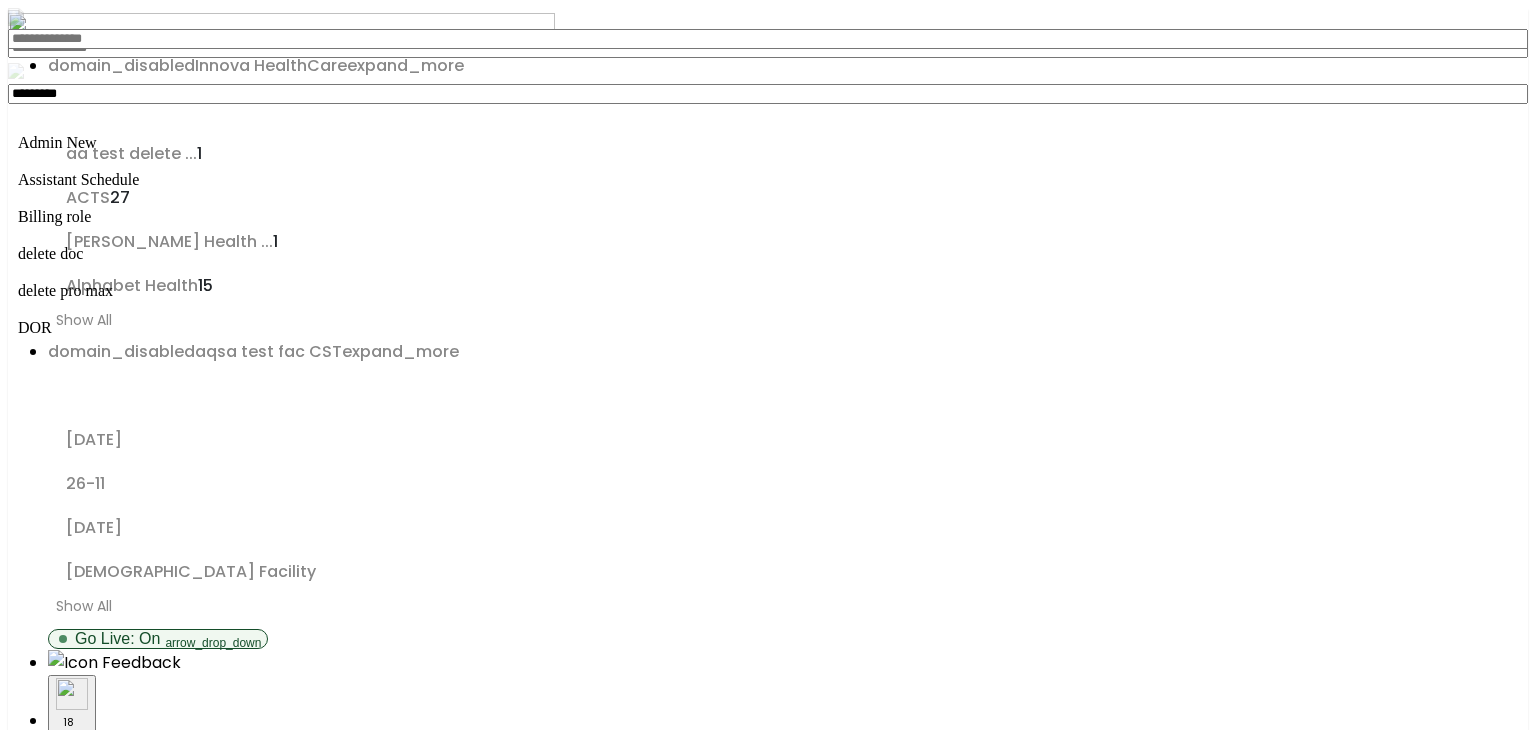 click on "aqsa test fac CST Other     NPI:  5435  Roles  (required) 1 Selected  expand_more  *********  Admin New   Assistant Schedule   Billing role   delete doc   delete pro max   DOR   Manager   Manager New   manager test    new166   Pablo   Physician   Read New   Read Only   Role Testing-1   Role testing-2   Shahzad Deleted   Staff   Student   System Admin   test staff   test-15   testing   th 2   Therapist   Yum Pum Therapist  Selected  Therapist  close  delete QA-Thurs Skilled nursing     NPI:  23  Roles  (required) Select Roles  expand_more   Admin New   Assistant Schedule   Billing role   delete doc   delete pro max   DOR   Manager   Manager New   manager test    new166   Pablo   Physician   Read New   Read Only   Role Testing-1   Role testing-2   Shahzad Deleted   Staff   Student   System Admin   test staff   test-15   testing   th 2   Therapist   Yum Pum Therapist  Selected delete" 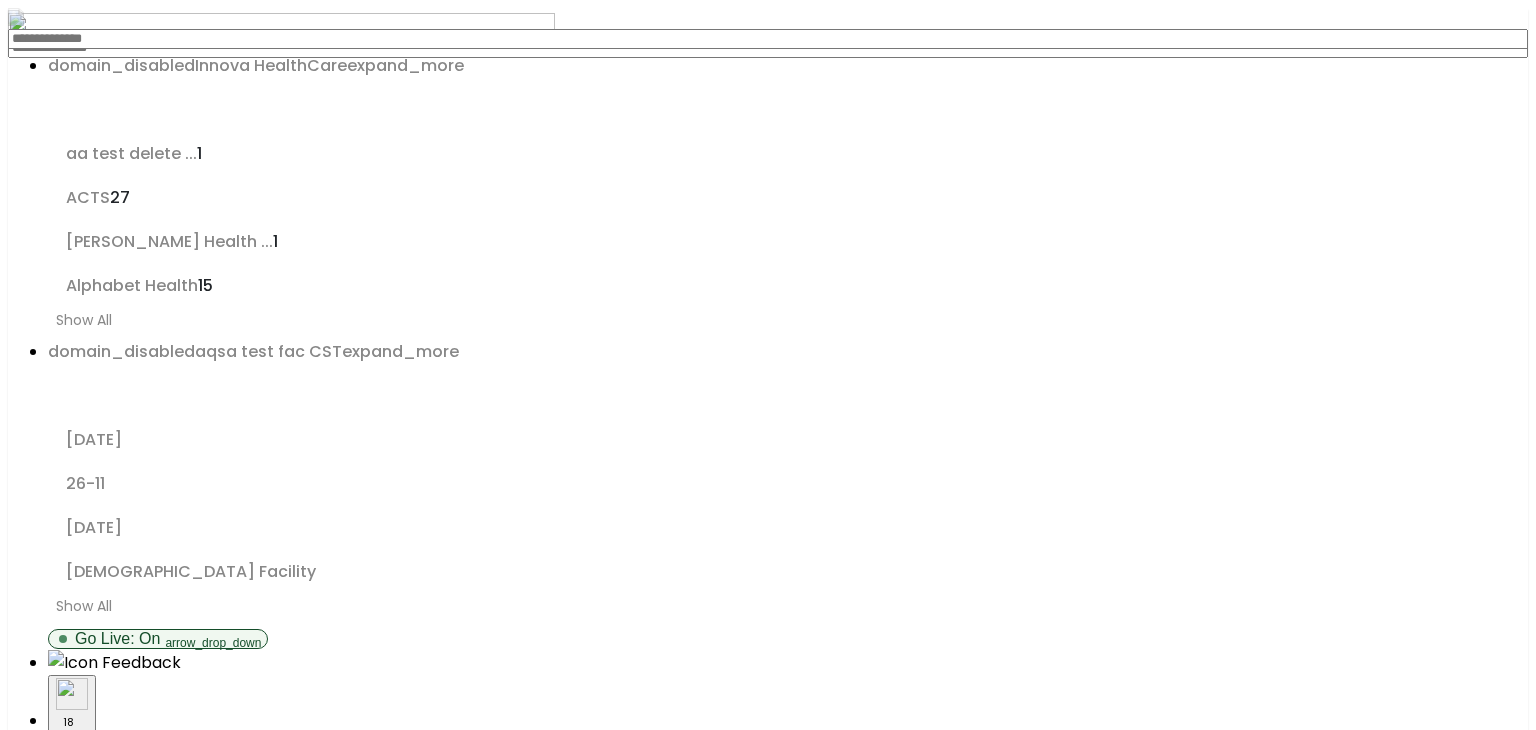 click on "Select Roles" at bounding box center [228, 2841] 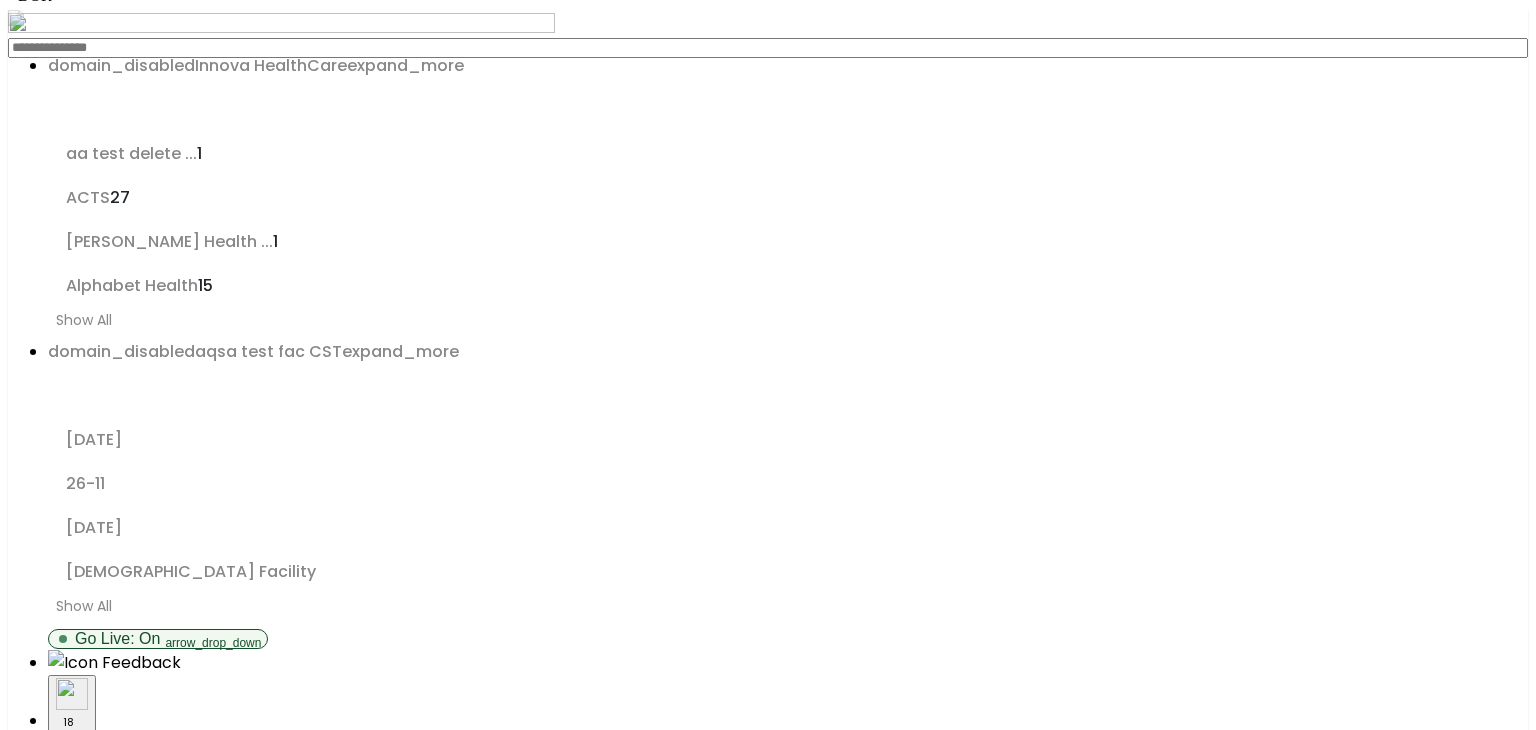 click 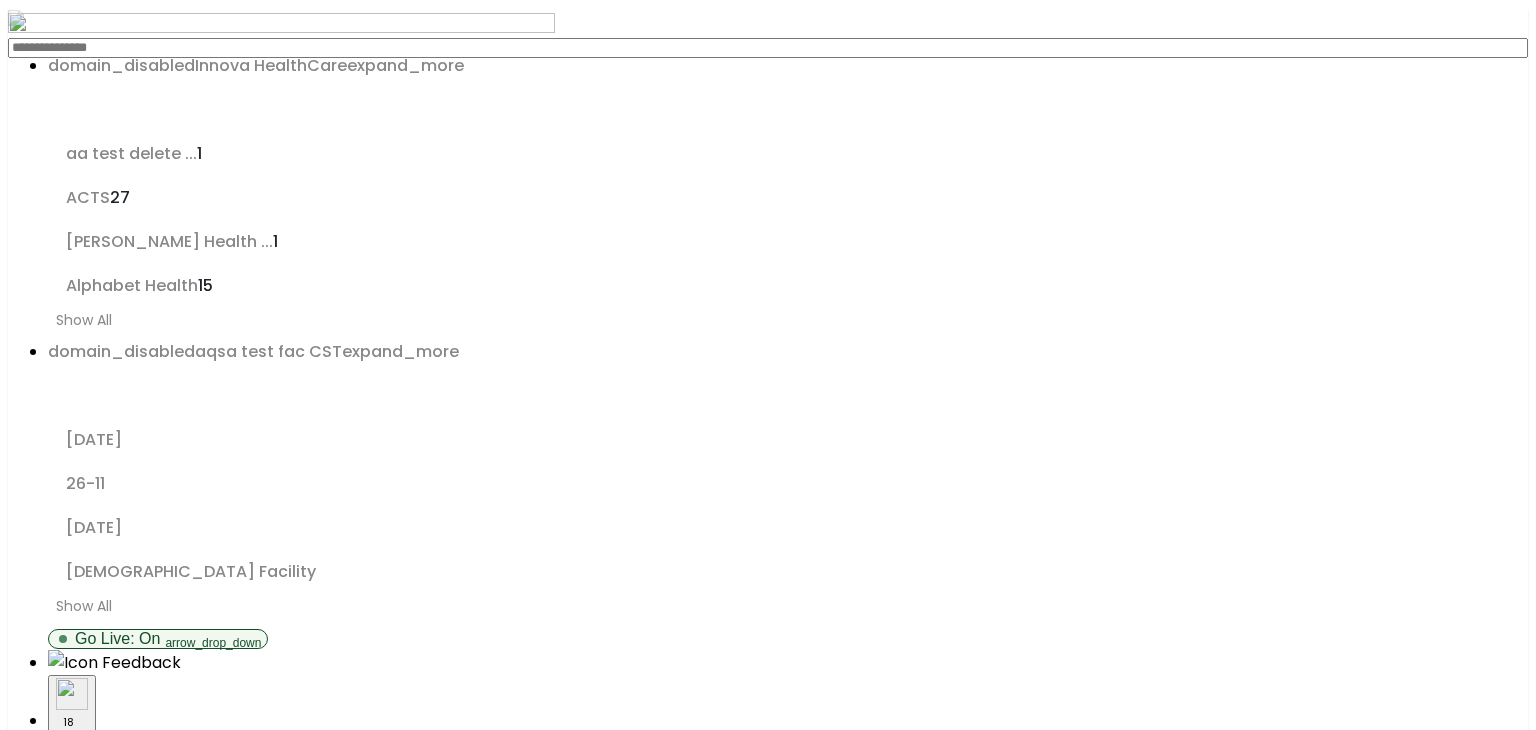 type on "*********" 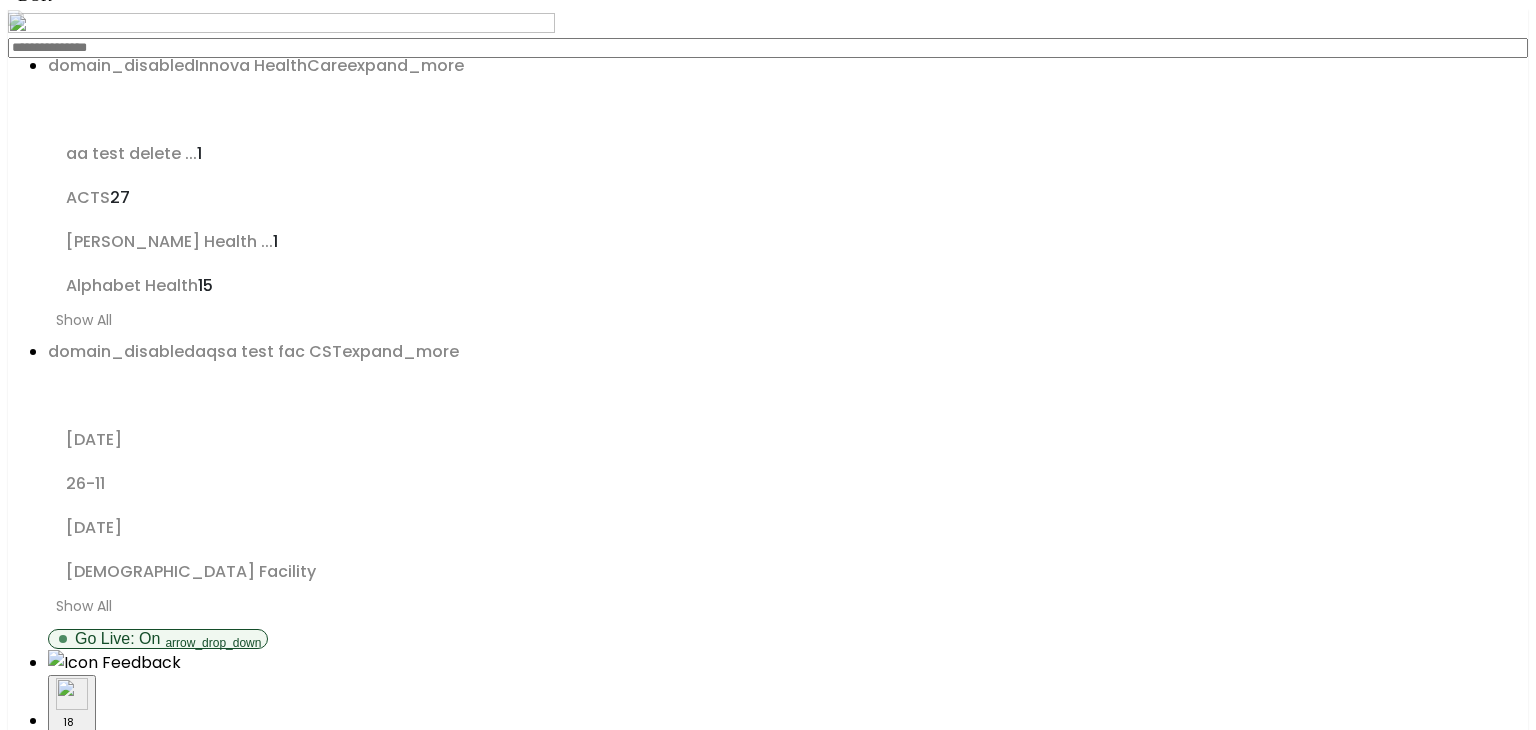 click on "aqsa test fac CST Other     NPI:  5435  Roles  (required) 1 Selected  expand_more  *********  Admin New   Assistant Schedule   Billing role   delete doc   delete pro max   DOR   Manager   Manager New   manager test    new166   Pablo   Physician   Read New   Read Only   Role Testing-1   Role testing-2   Shahzad Deleted   Staff   Student   System Admin   test staff   test-15   testing   th 2   Therapist   Yum Pum Therapist  Selected  Therapist  close  delete QA-Thurs Skilled nursing     NPI:  23  Roles  (required) 1 Selected  expand_more  *********  Admin New   Assistant Schedule   Billing role   delete doc   delete pro max   DOR   Manager   Manager New   manager test    new166   Pablo   Physician   Read New   Read Only   Role Testing-1   Role testing-2   Shahzad Deleted   Staff   Student   System Admin   test staff   test-15   testing   th 2   Therapist   Yum Pum Therapist  Selected  Therapist  close  delete" 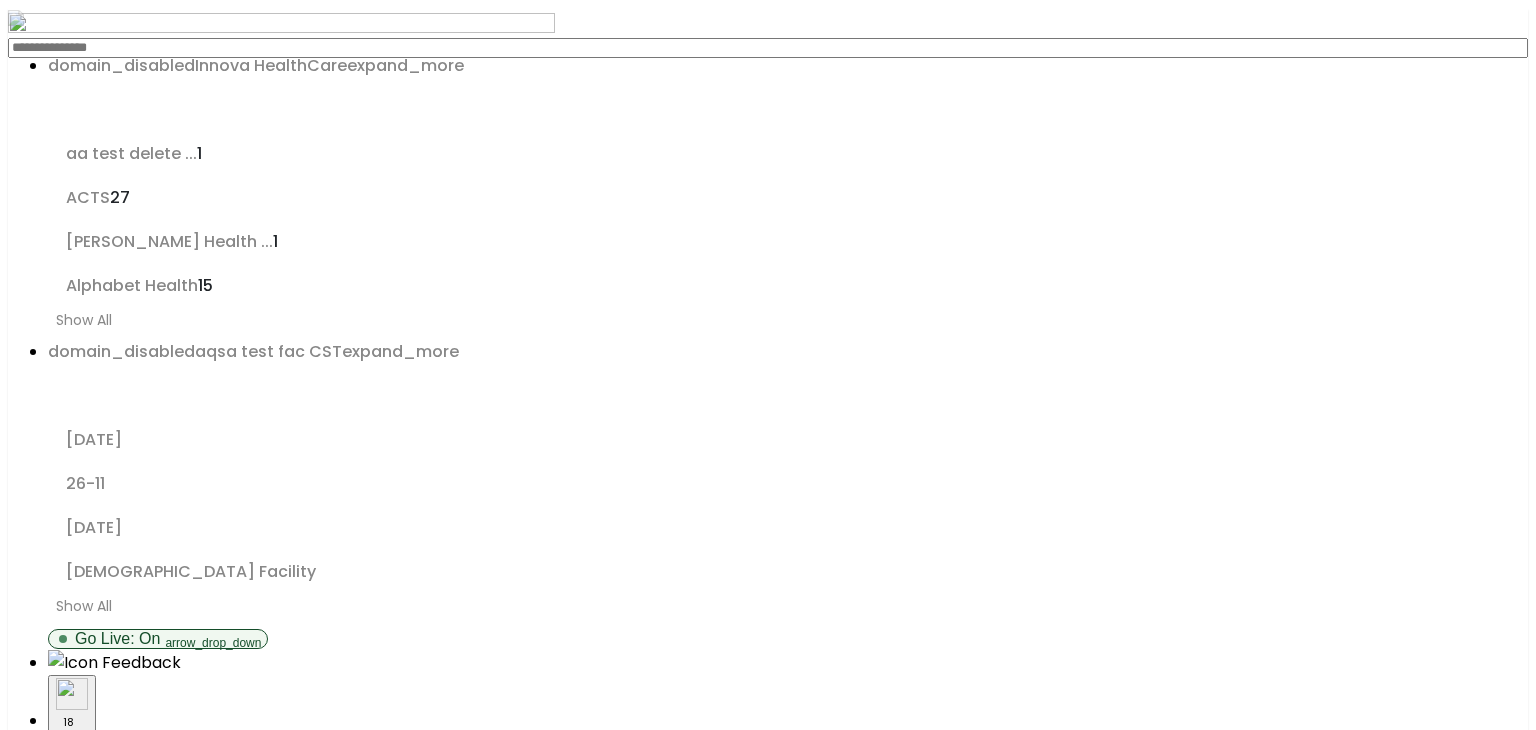 click on "Continue" 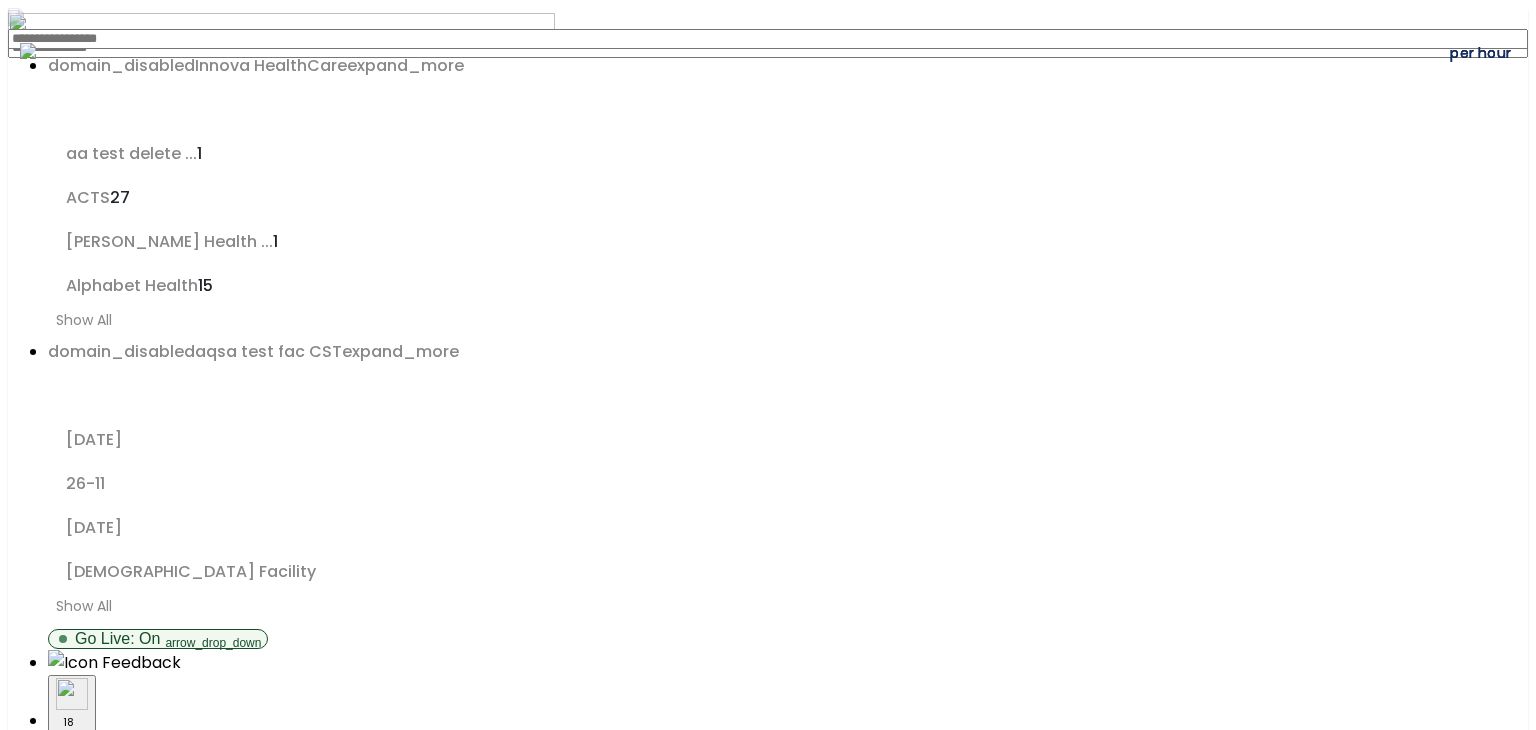 click on "Choose options" at bounding box center (703, 2428) 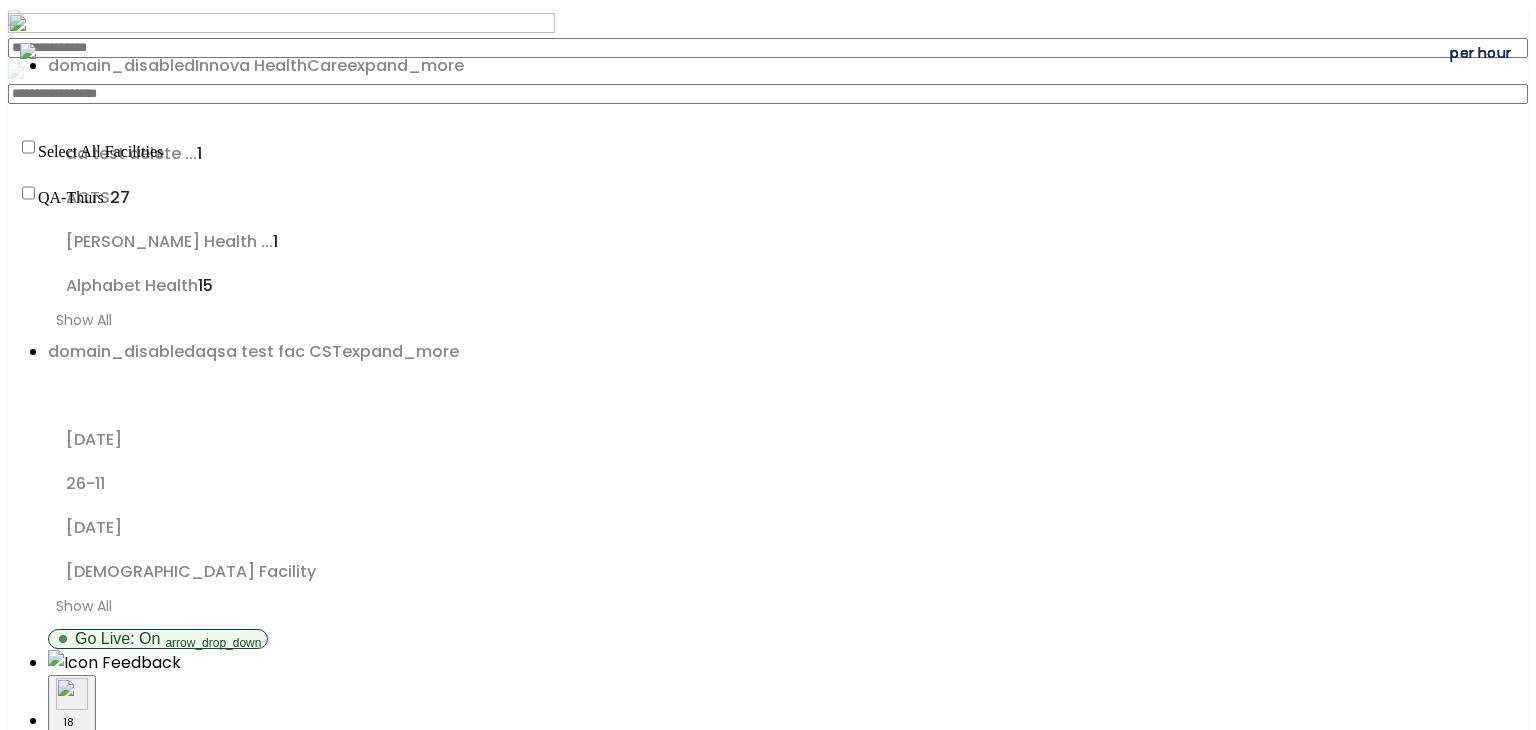 click on "aqsa test fac CST  close" 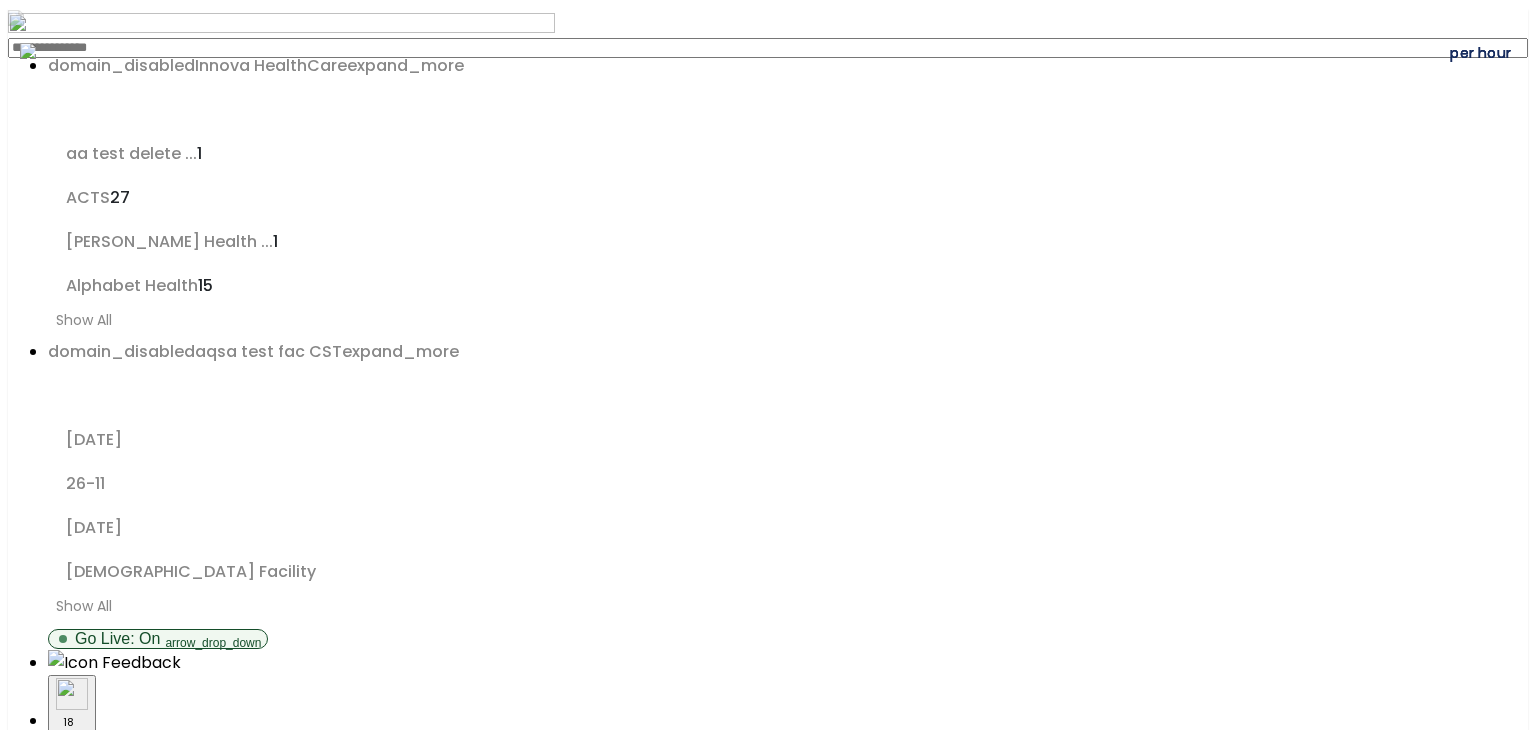 click on "add" 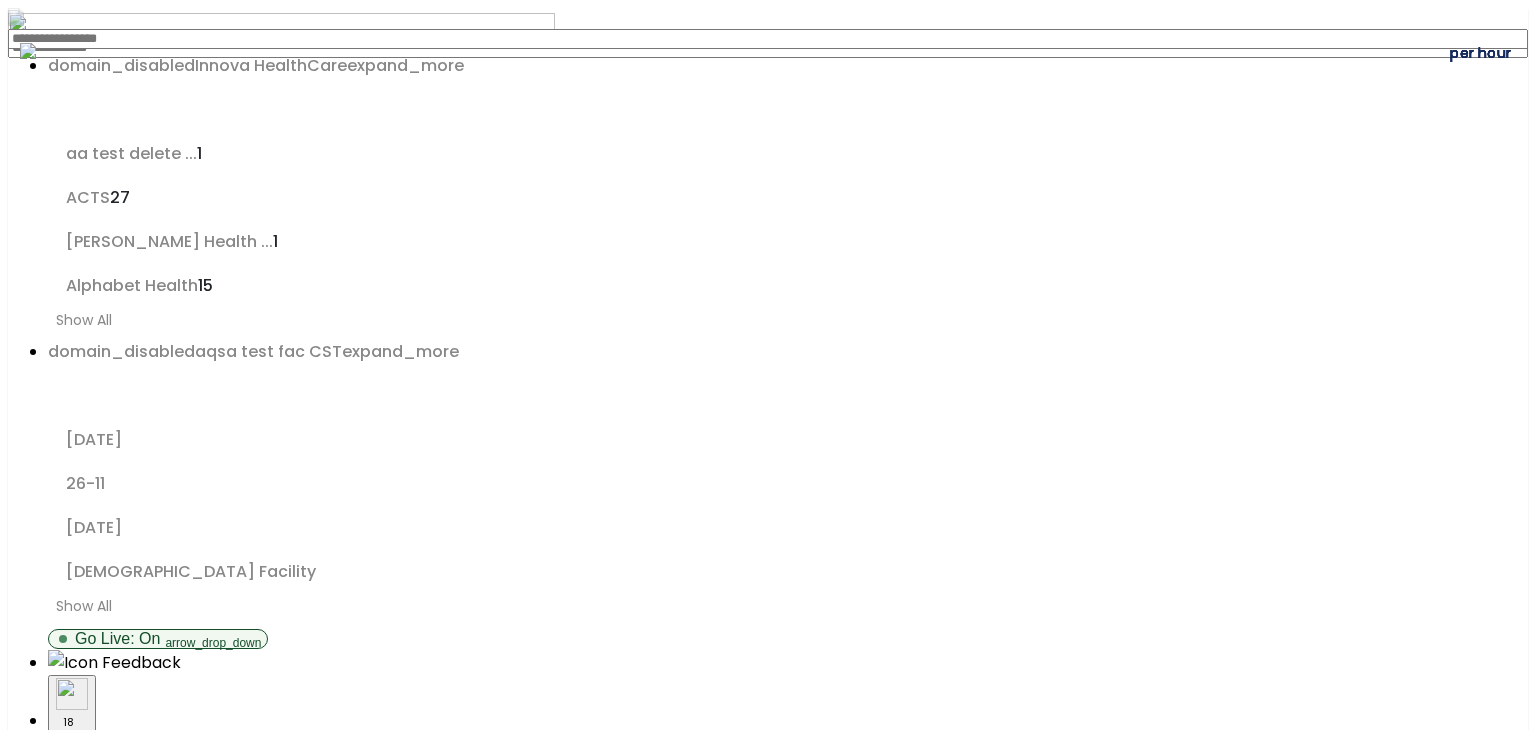 scroll, scrollTop: 200, scrollLeft: 0, axis: vertical 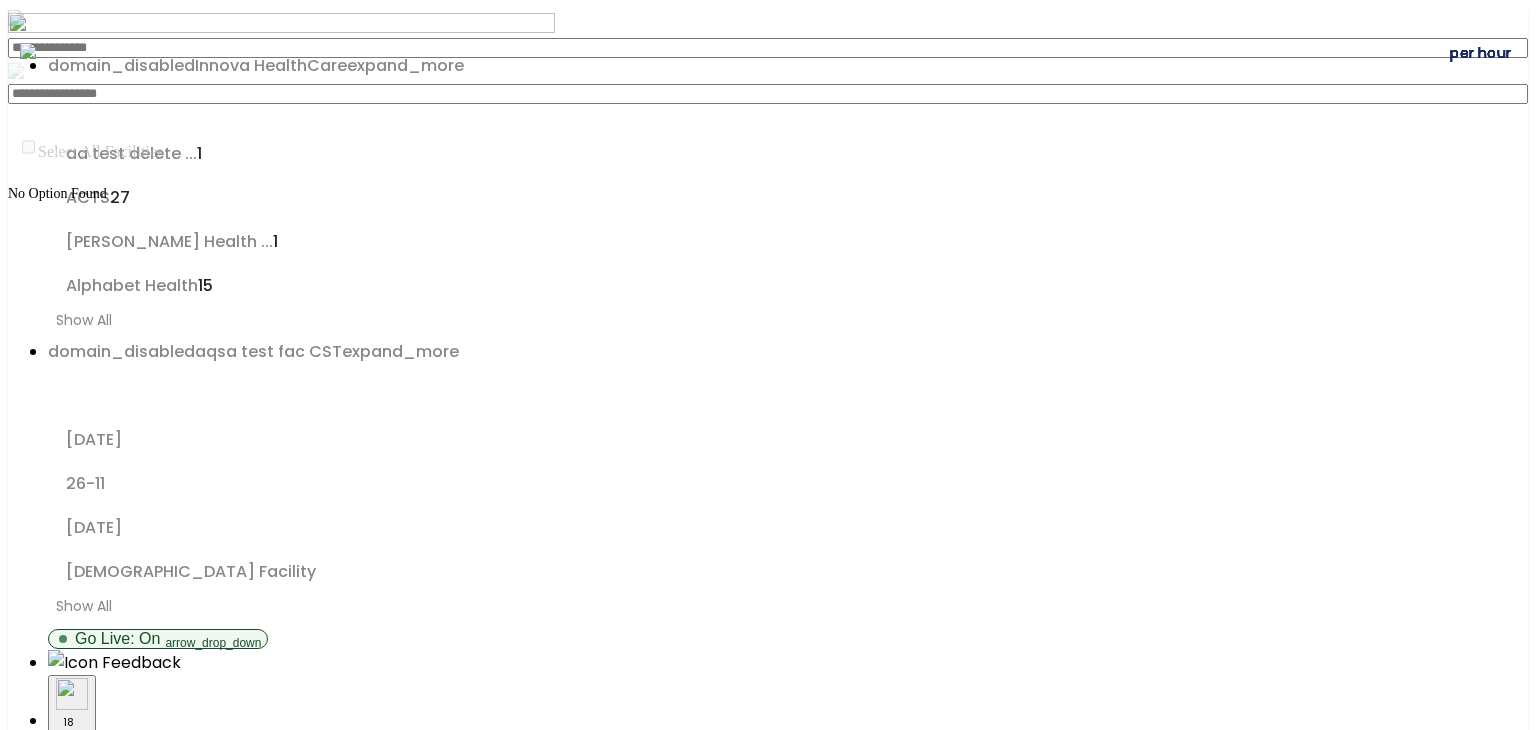 click on "Labor Time  per hour" 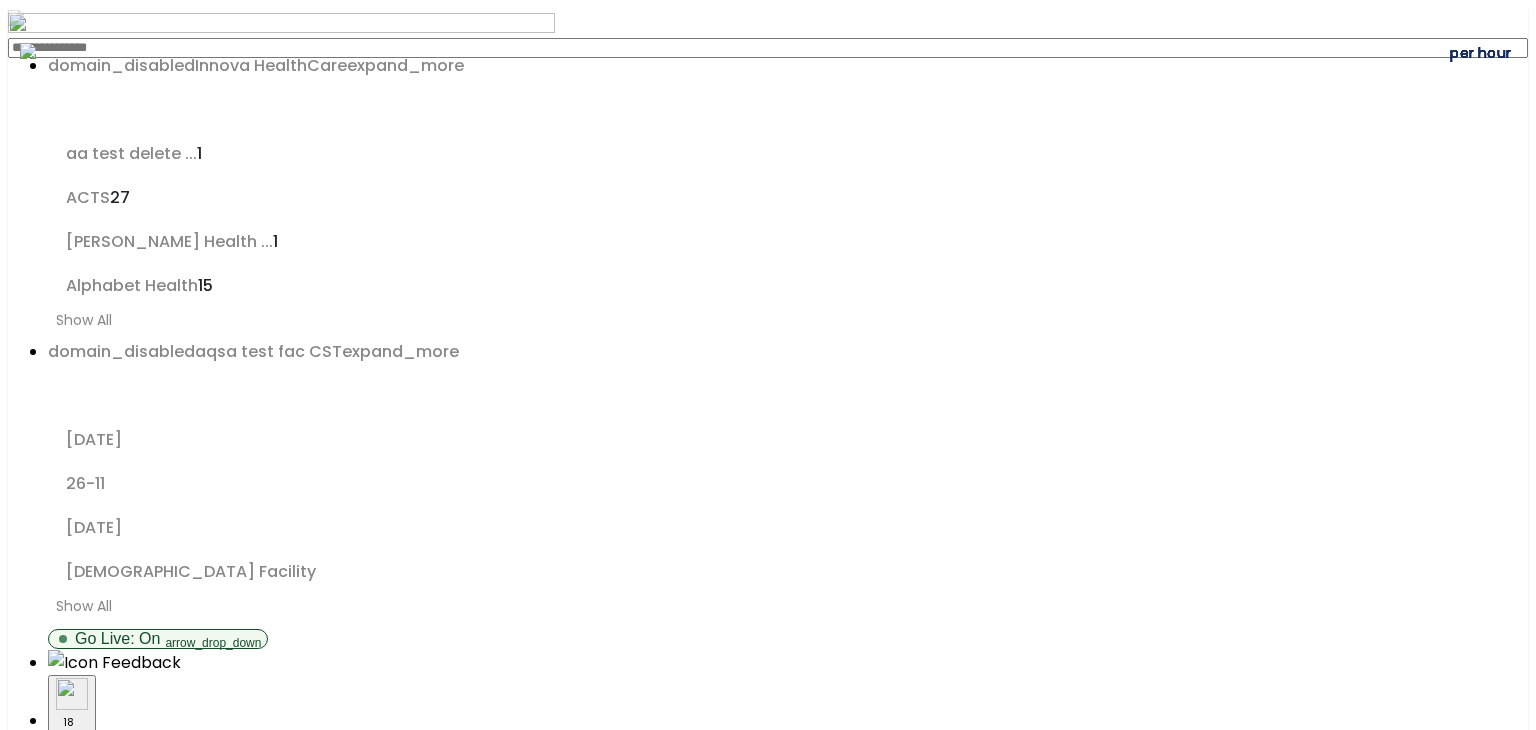 click 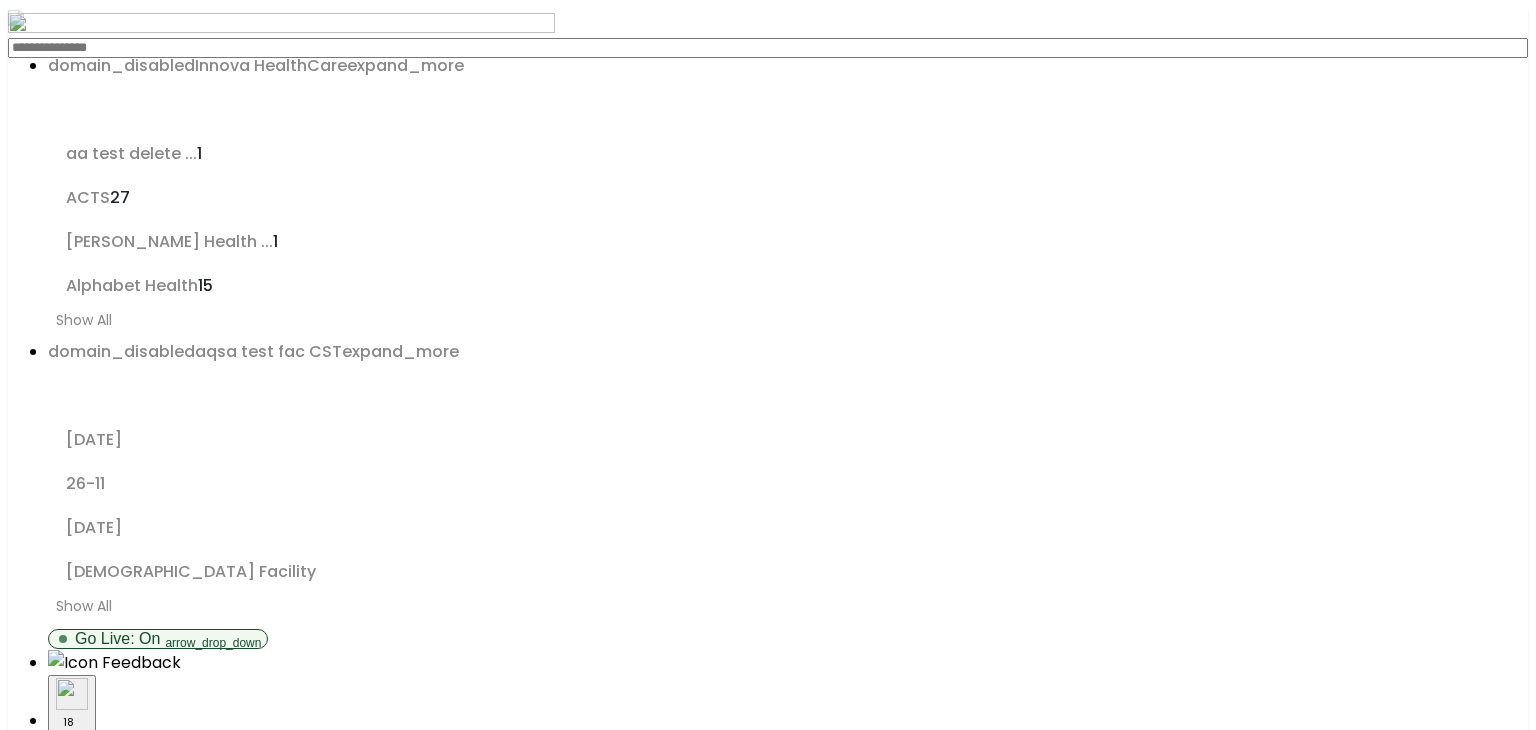 scroll, scrollTop: 0, scrollLeft: 0, axis: both 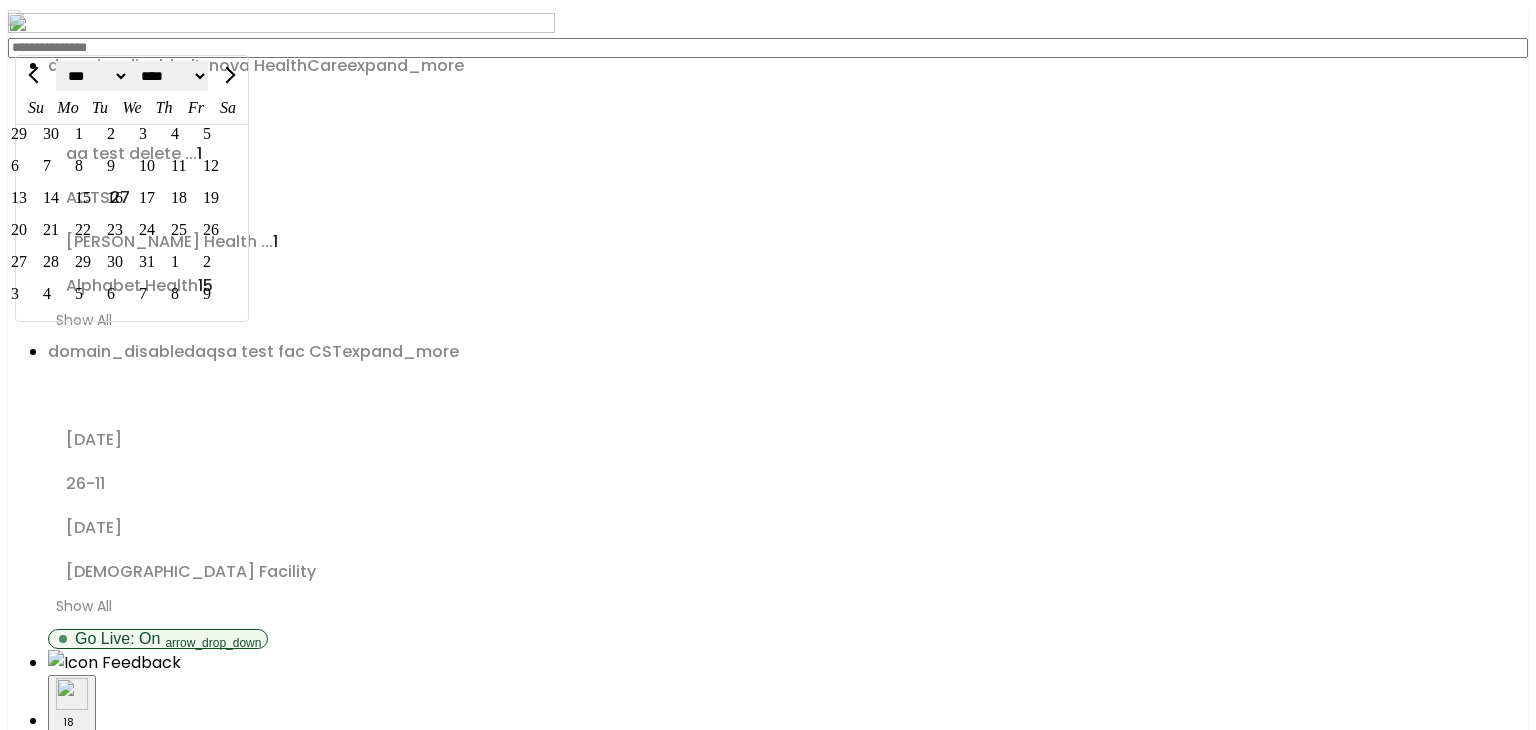 click on "**** **** **** **** **** **** **** **** **** **** **** **** **** **** **** **** **** **** **** **** **** **** **** **** **** **** **** **** **** **** **** **** **** **** **** **** **** **** **** **** **** **** **** **** **** **** **** **** **** **** **** **** **** **** **** **** **** **** **** **** **** **** **** **** **** **** **** **** **** **** **** **** **** **** **** **** **** **** **** **** **** **** **** **** **** **** **** **** **** **** **** **** **** **** **** **** **** **** **** **** **** **** **** **** **** **** **** **** **** **** **** **** **** **** **** **** **** **** **** **** **** **** **** **** **** **** **** **** **** **** **** **** **** **** **** ****" at bounding box center (168, 76) 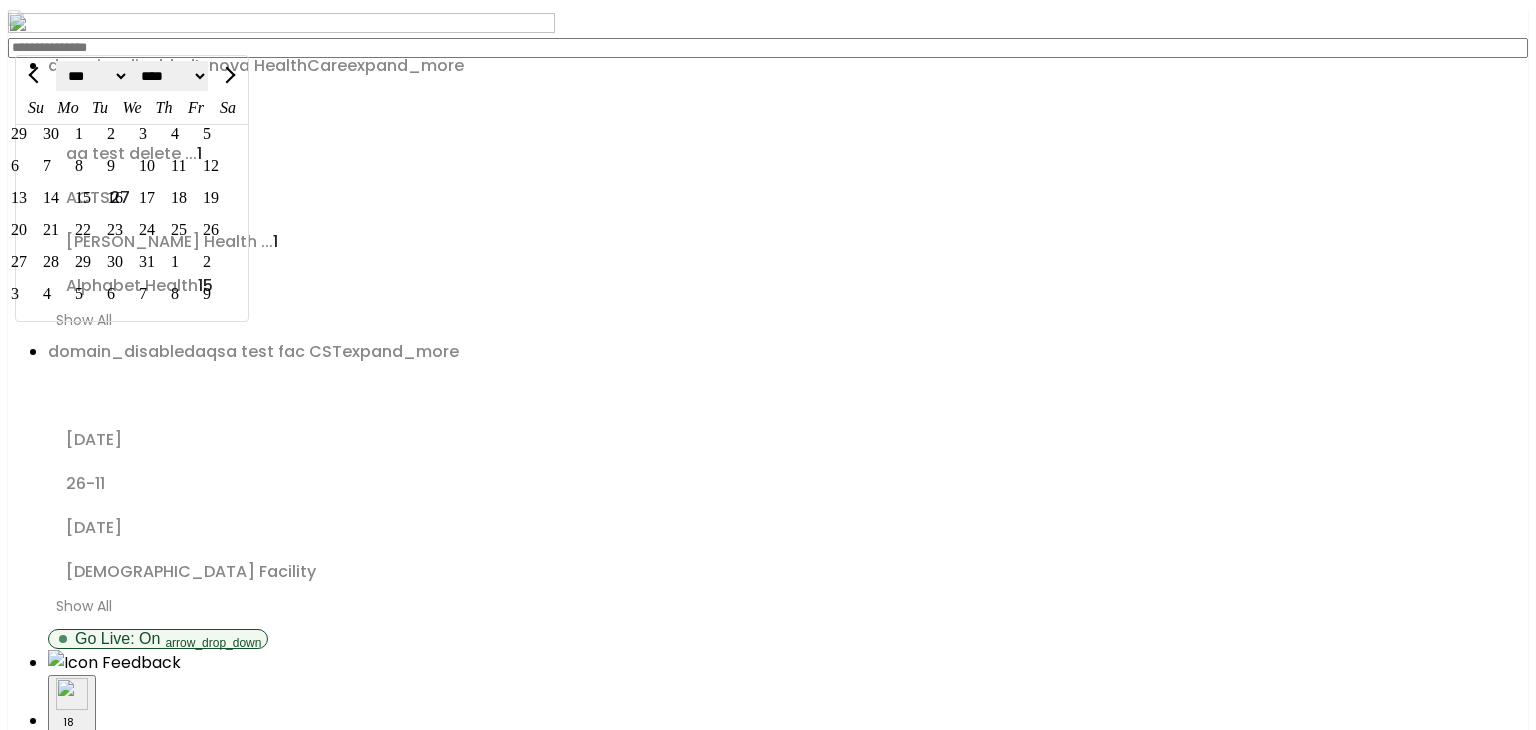 scroll, scrollTop: 447, scrollLeft: 0, axis: vertical 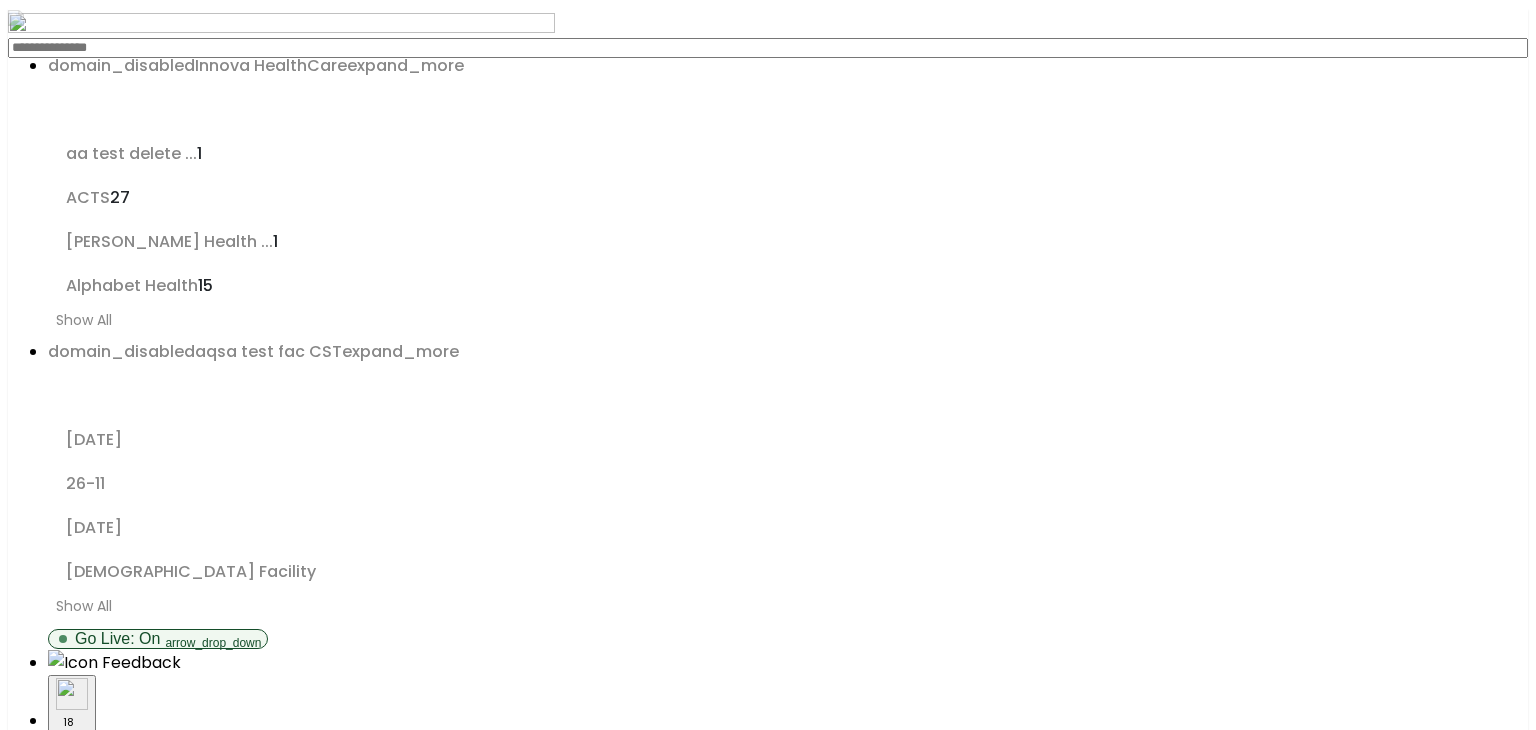 click on "**********" at bounding box center [768, 2614] 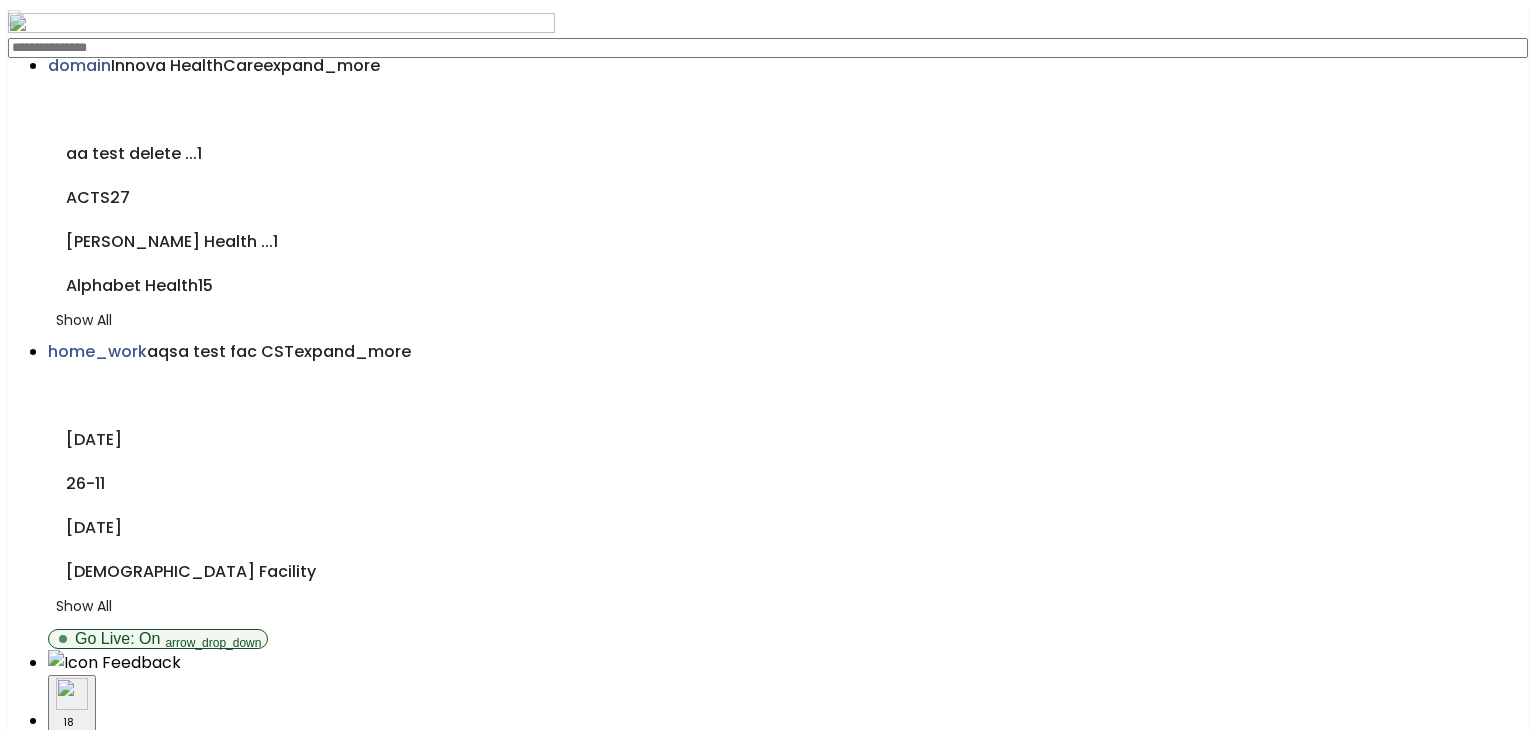 scroll, scrollTop: 0, scrollLeft: 0, axis: both 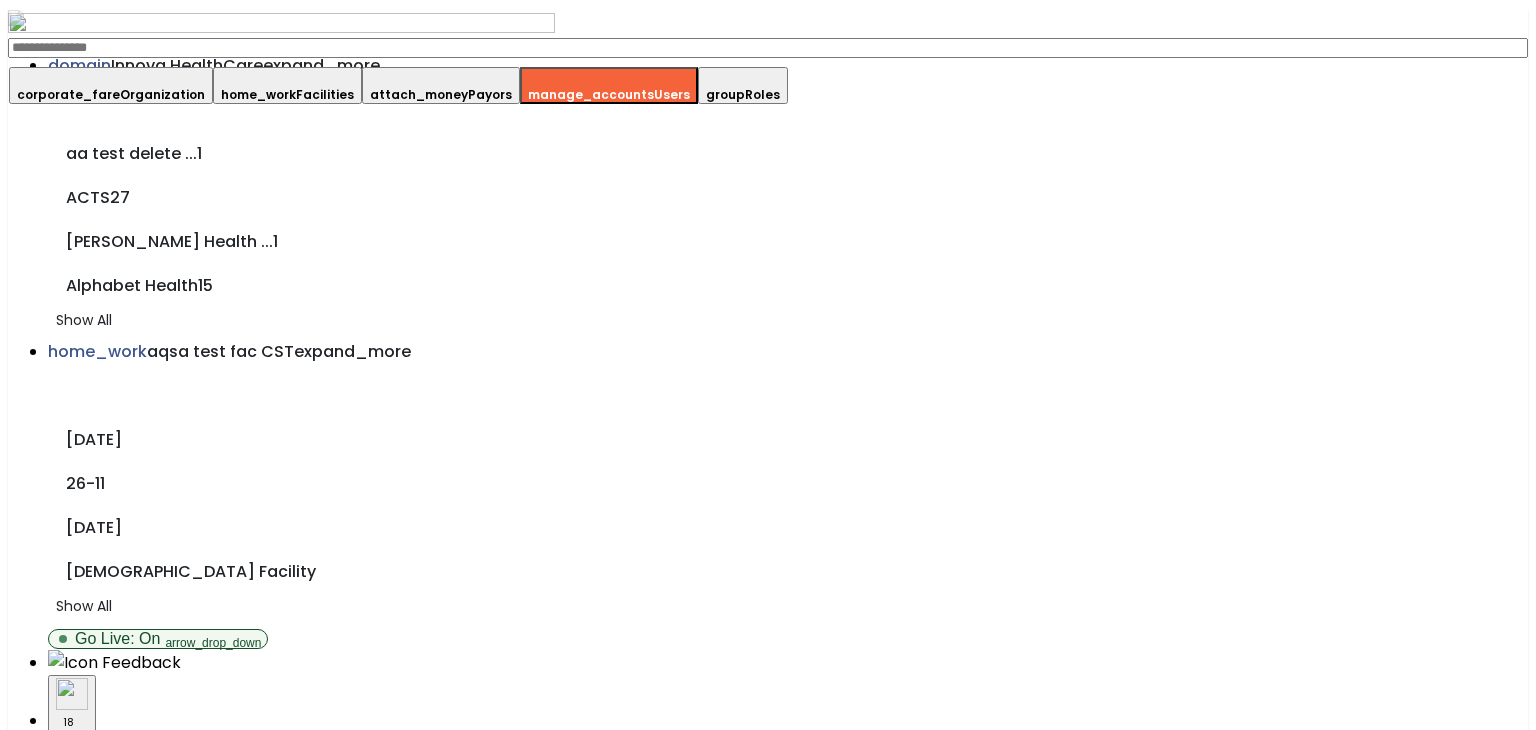 click on "**********" at bounding box center [768, 2416] 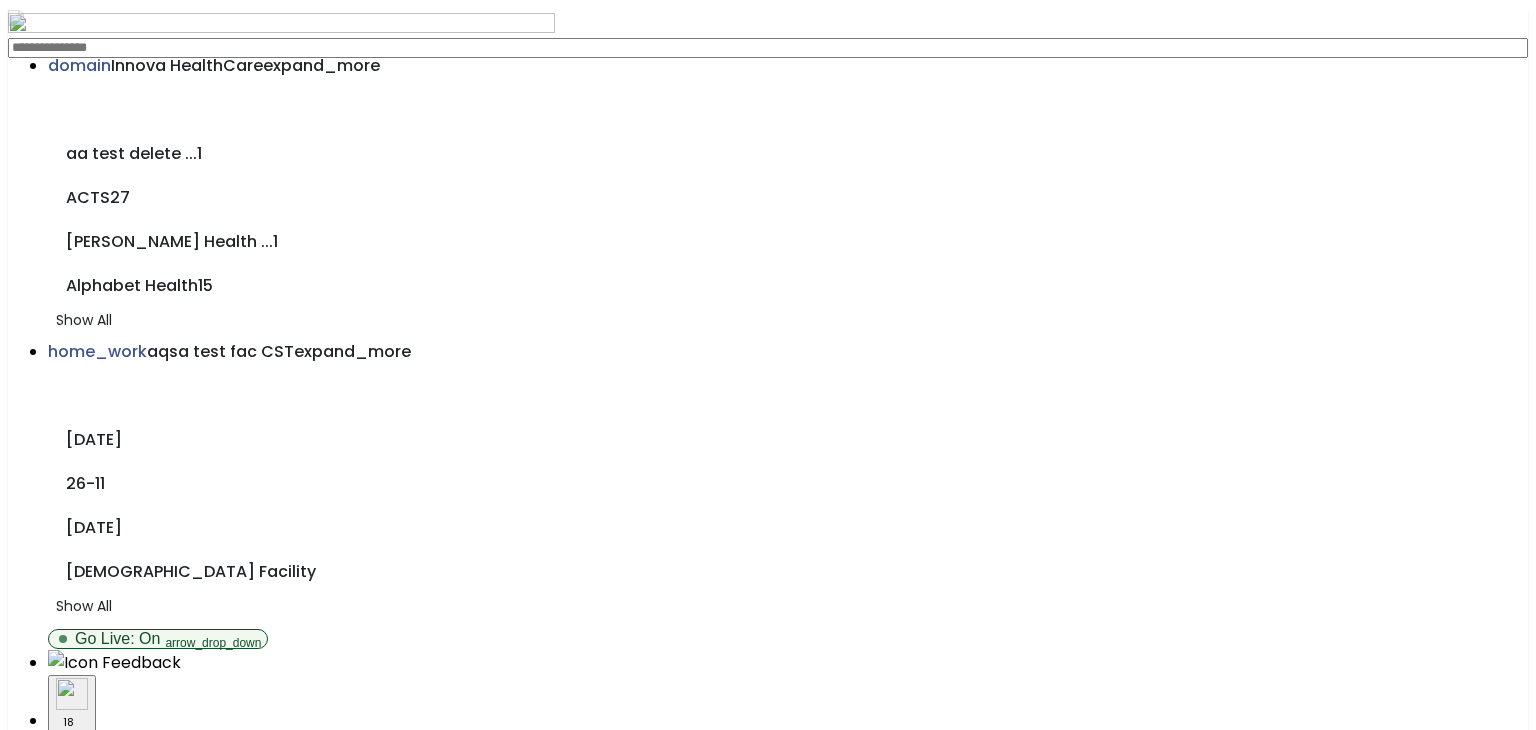 click on "Invited" at bounding box center [768, 2392] 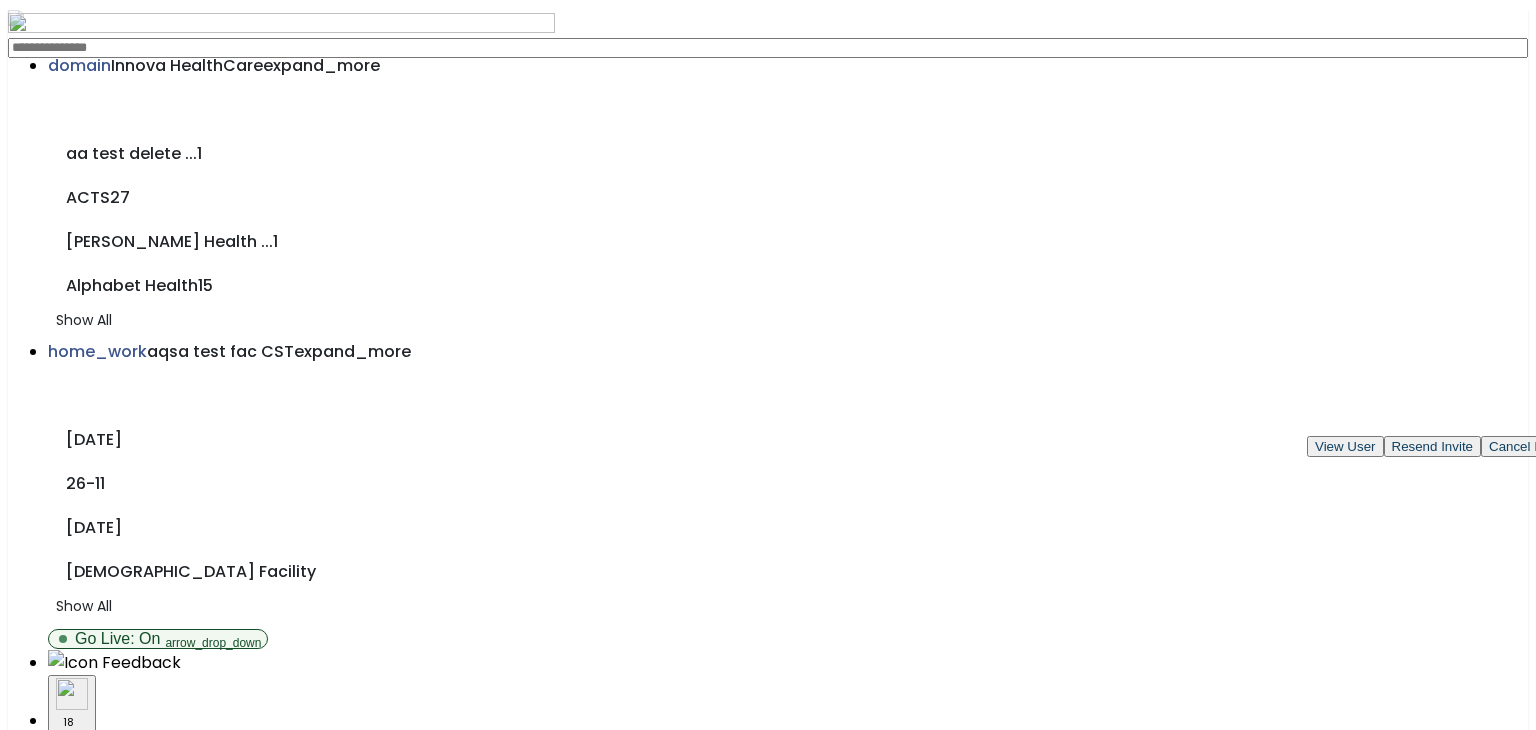 click on "View User" at bounding box center [1345, 446] 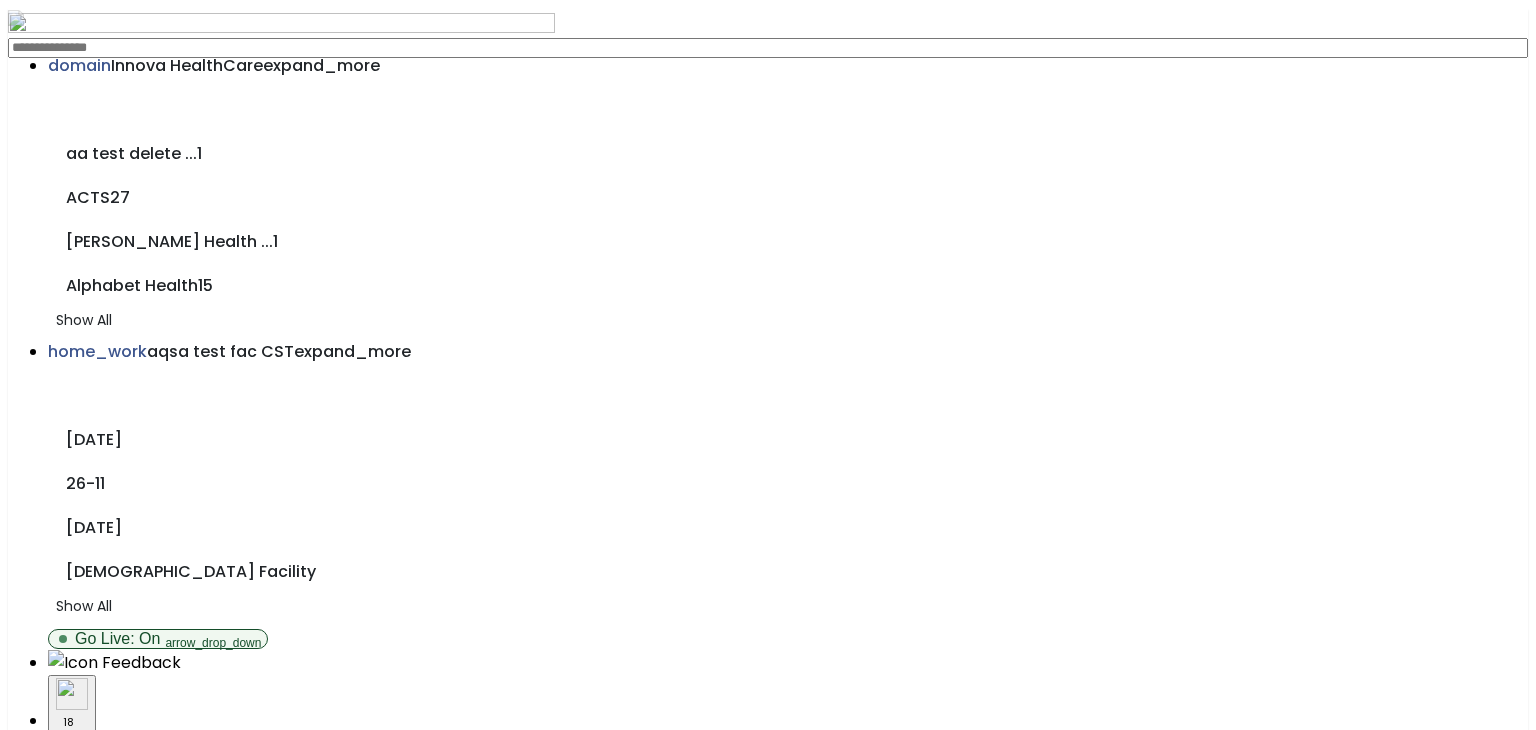 scroll, scrollTop: 400, scrollLeft: 0, axis: vertical 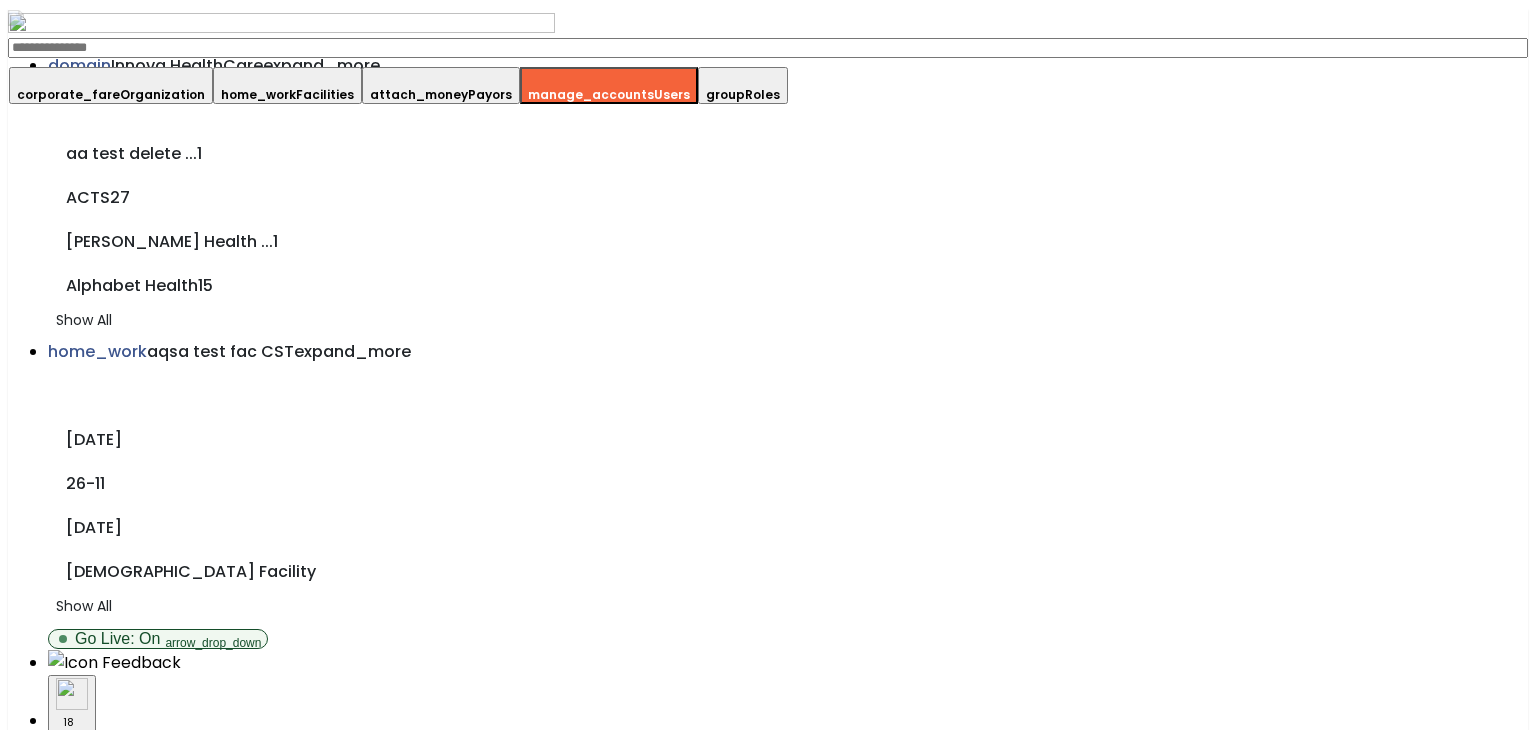 click on "Organization" at bounding box center (162, 94) 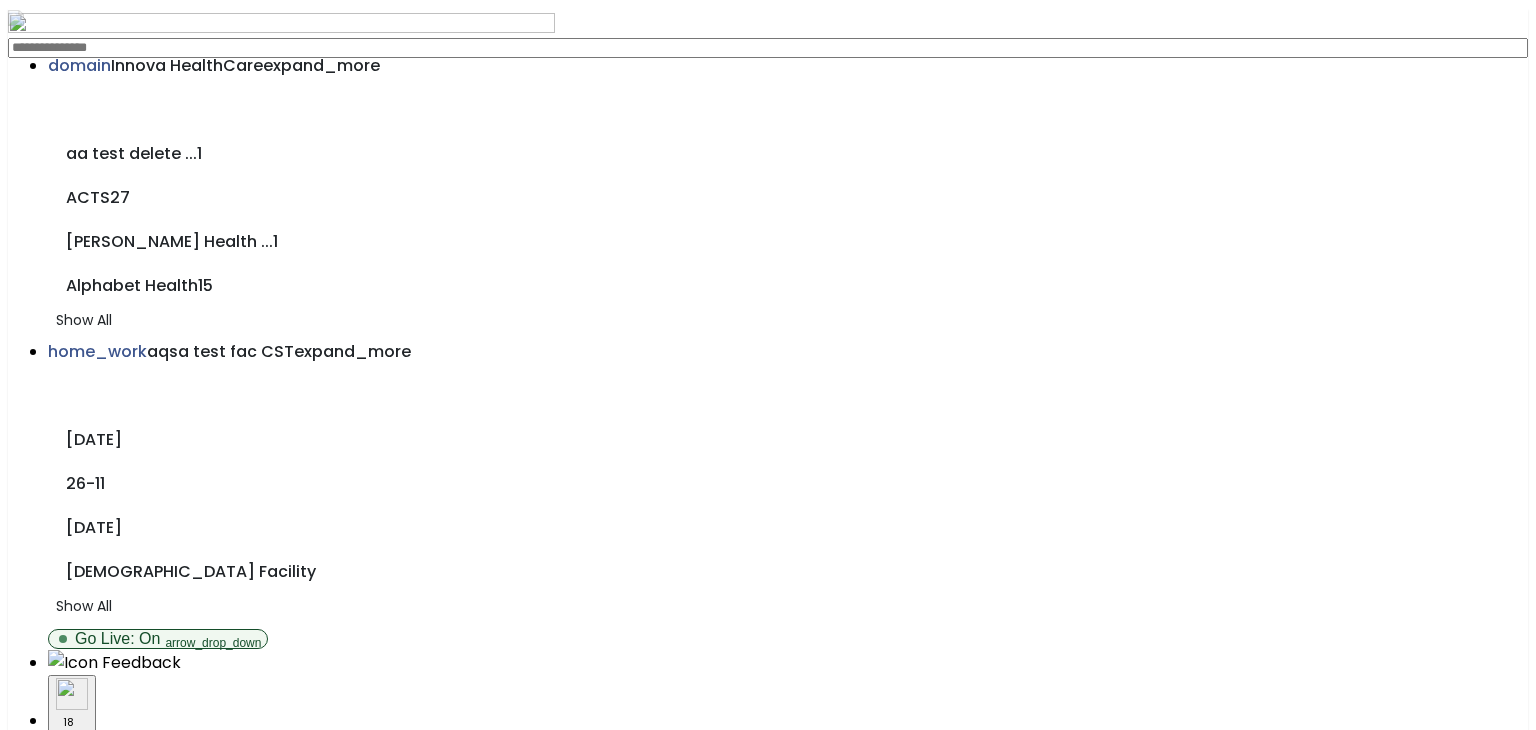 scroll, scrollTop: 0, scrollLeft: 0, axis: both 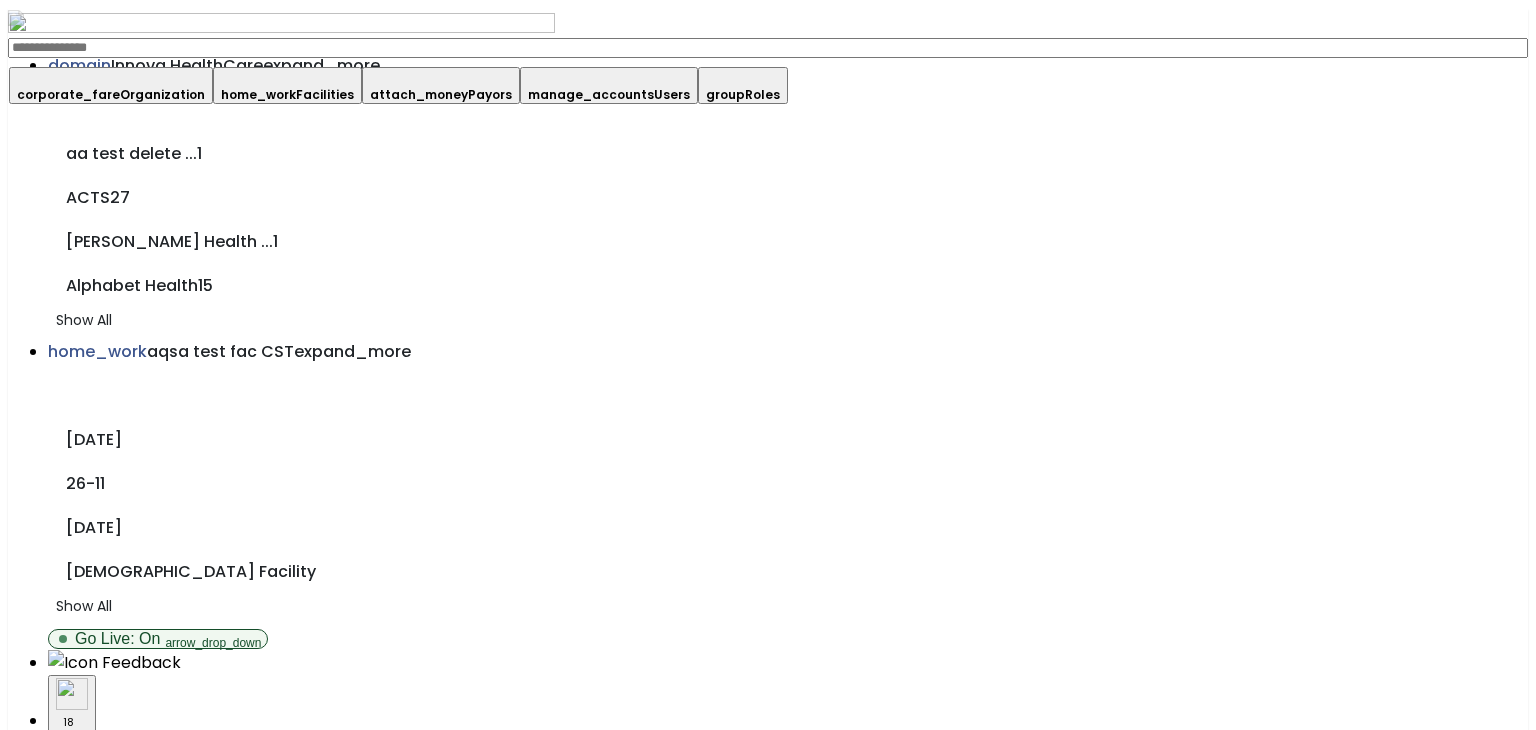click on "Pt, [PERSON_NAME]" at bounding box center (139, 1371) 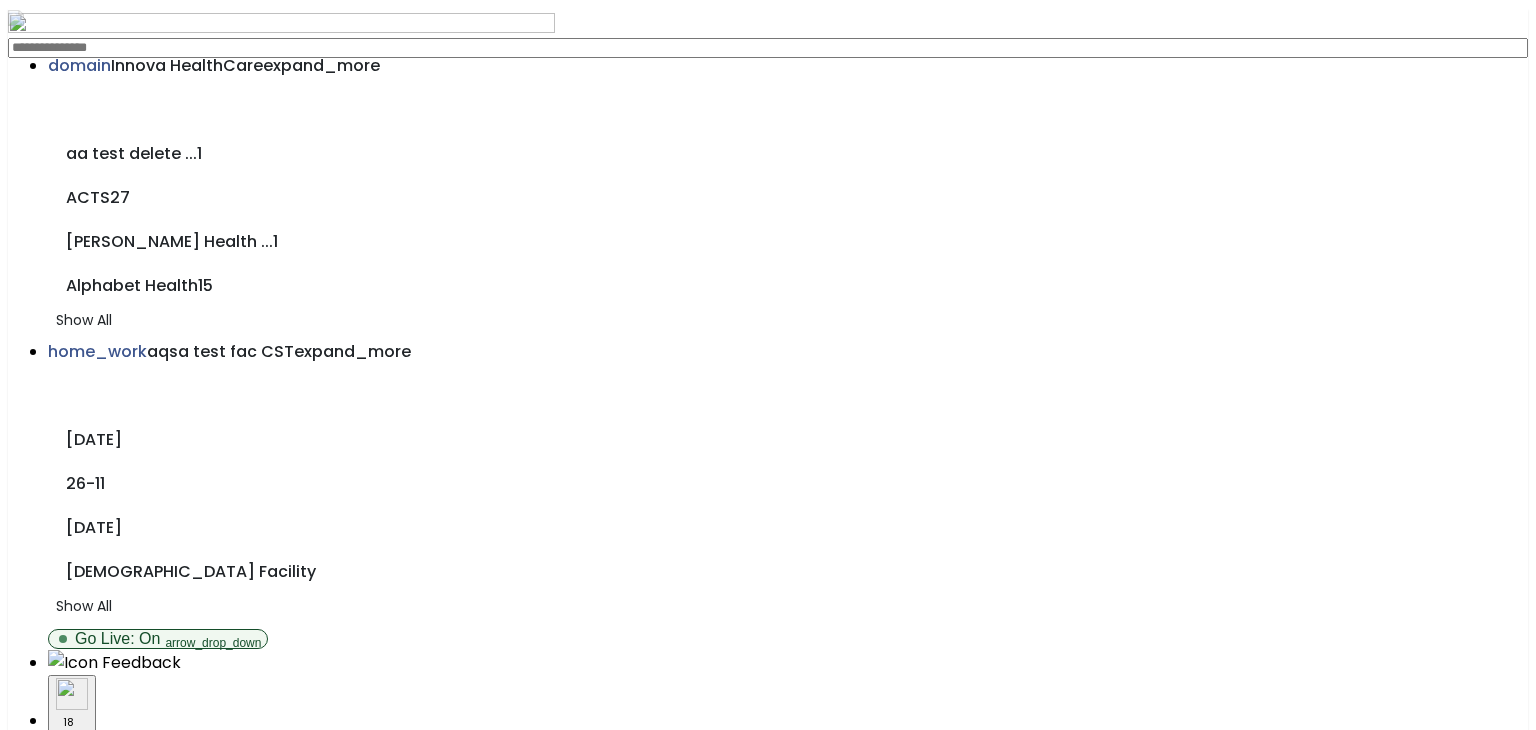 click on "manage_accounts   Admin" at bounding box center [179, 1511] 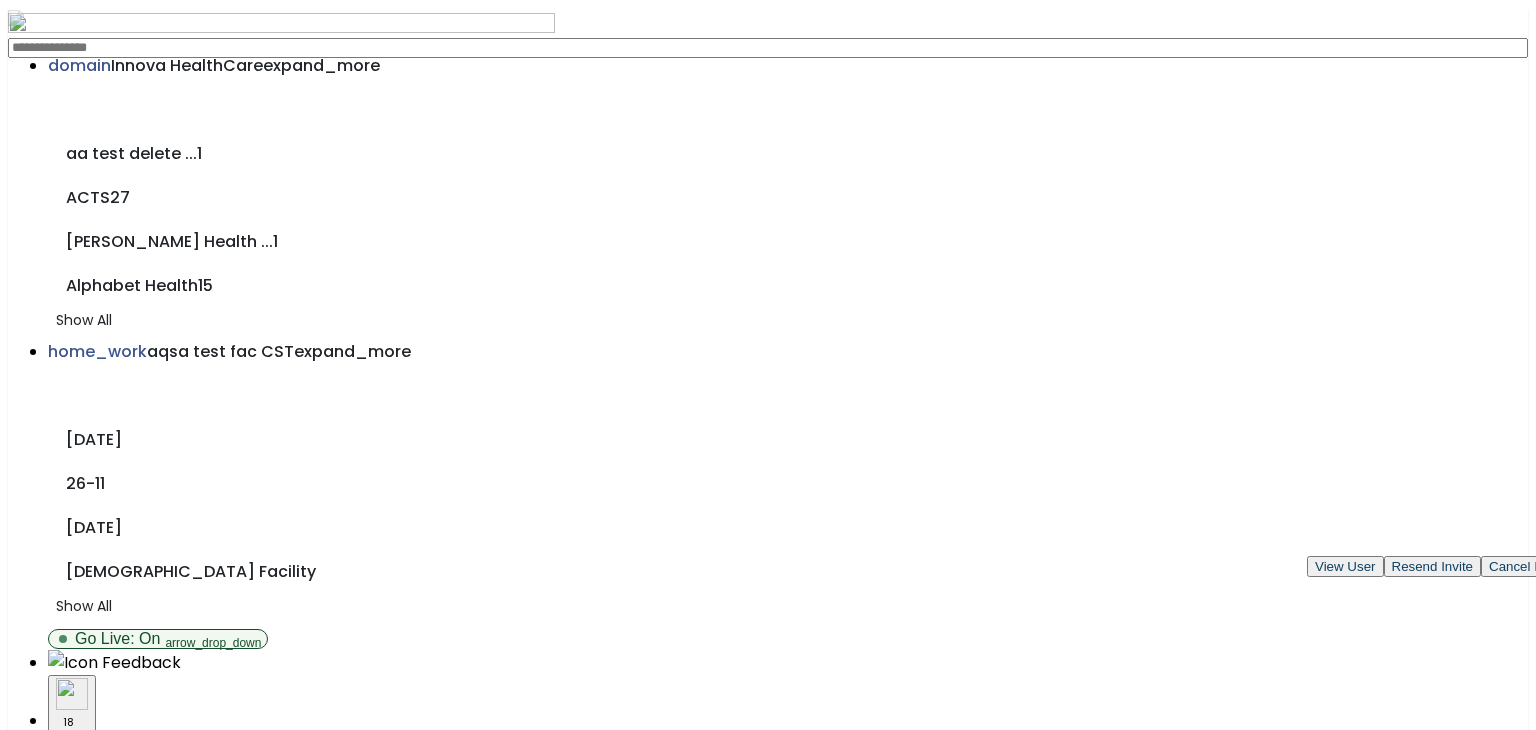 click on "View User" at bounding box center (1345, 566) 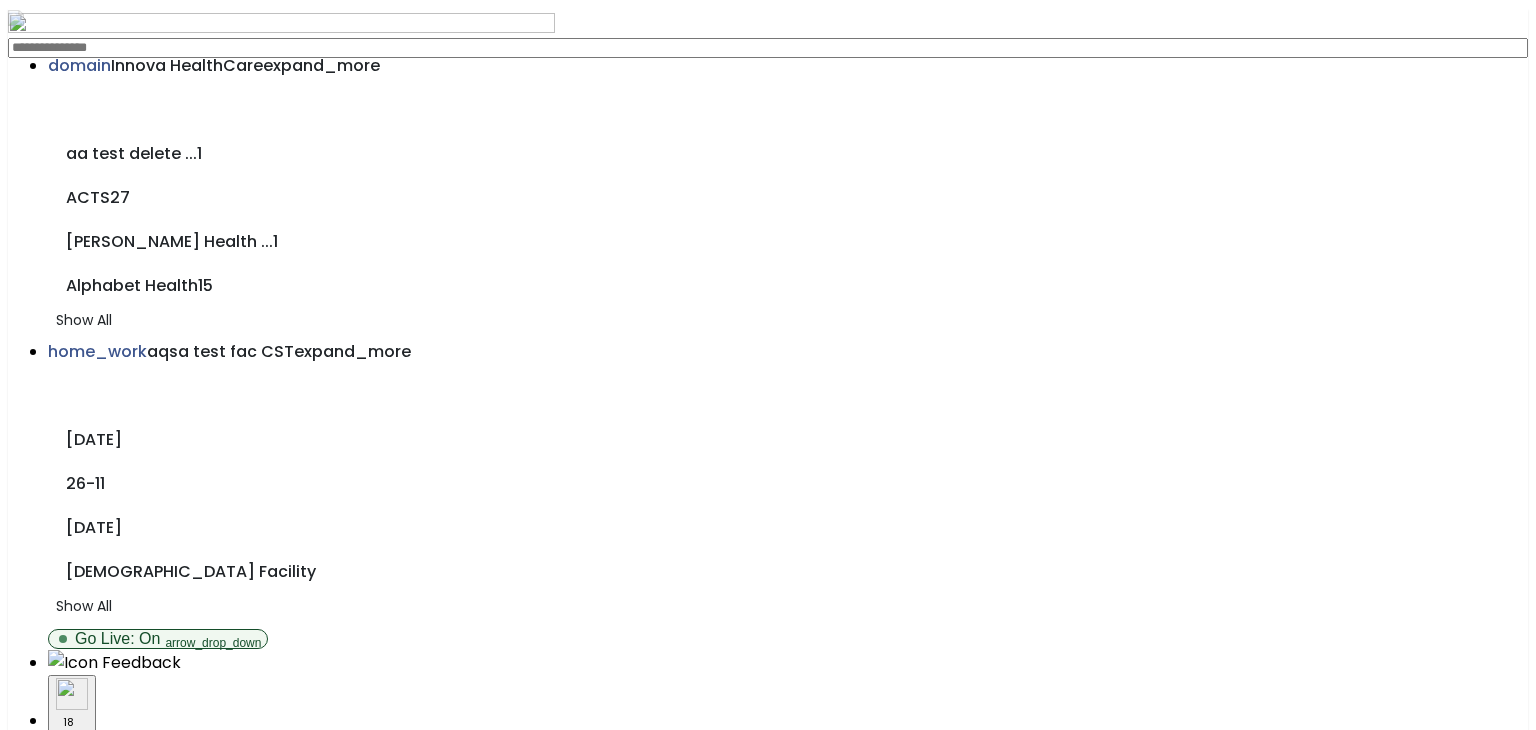 scroll, scrollTop: 0, scrollLeft: 0, axis: both 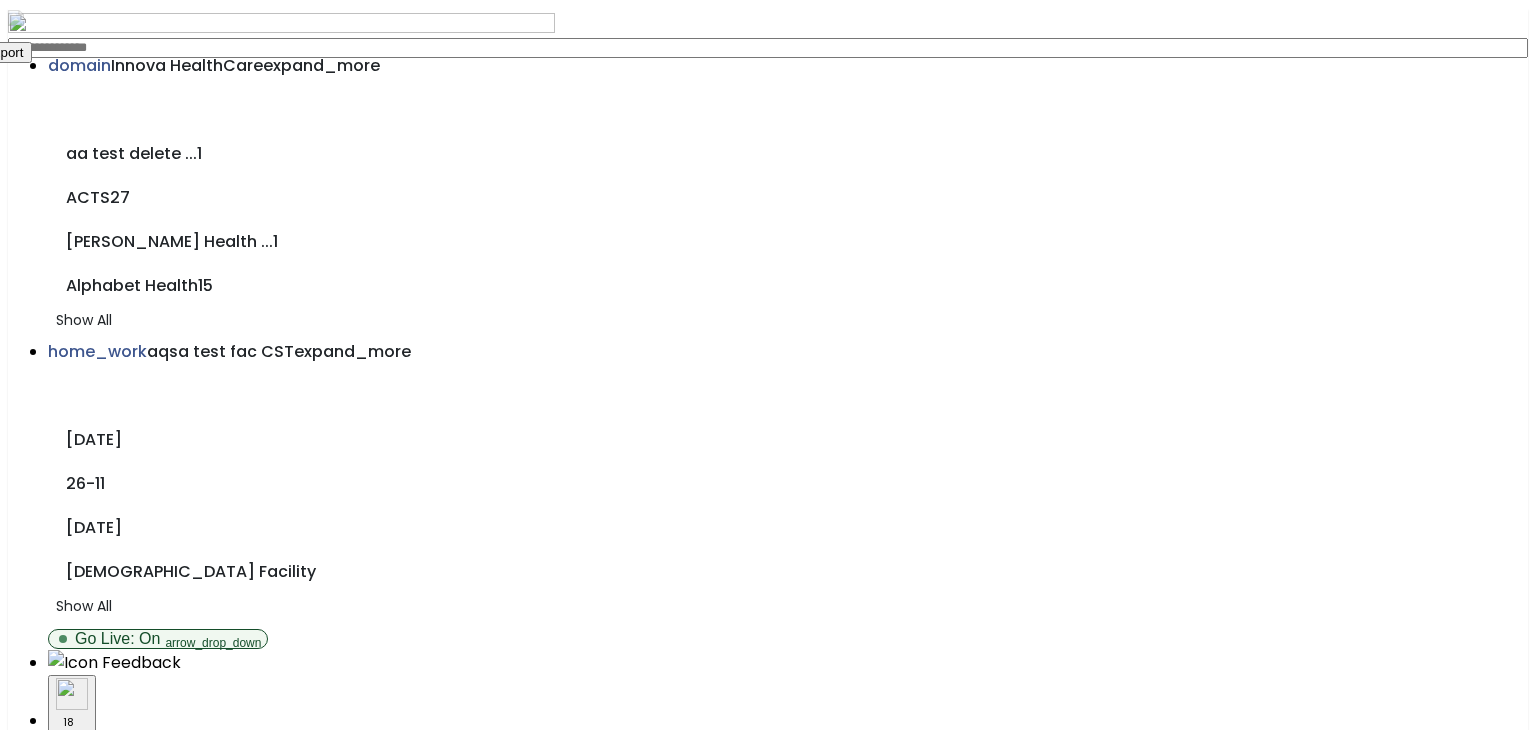 click on "**********" 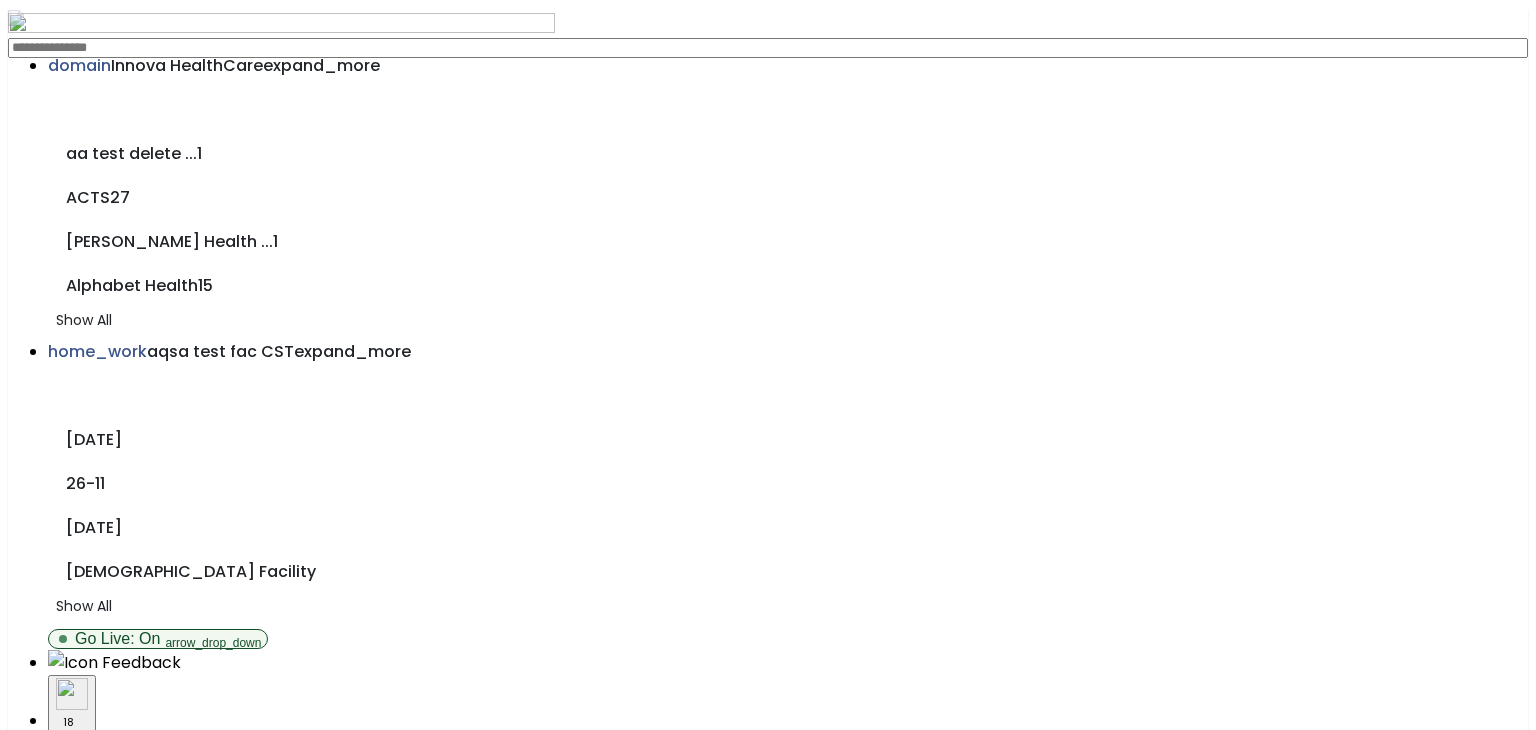 click on "menu" at bounding box center [47, 2189] 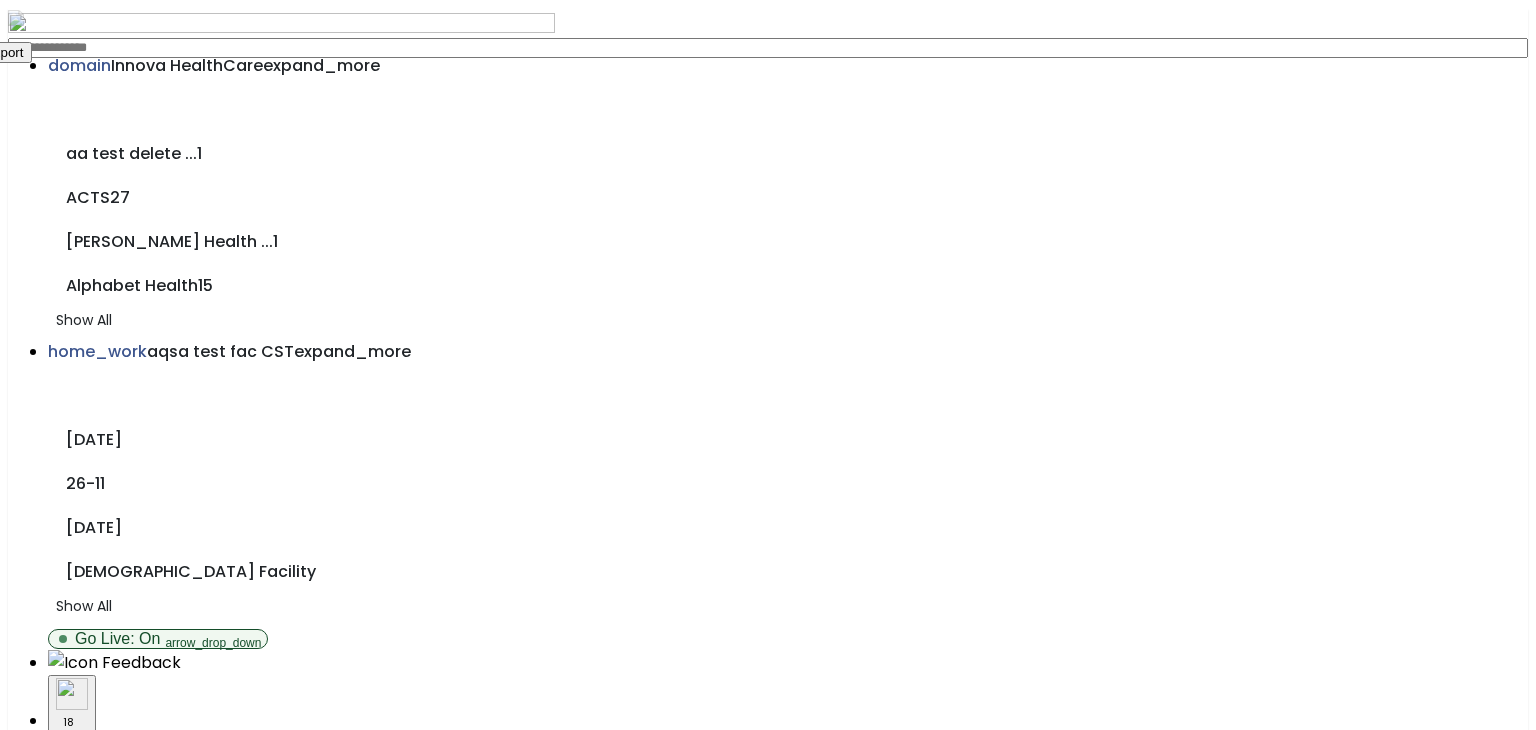 click on "**********" 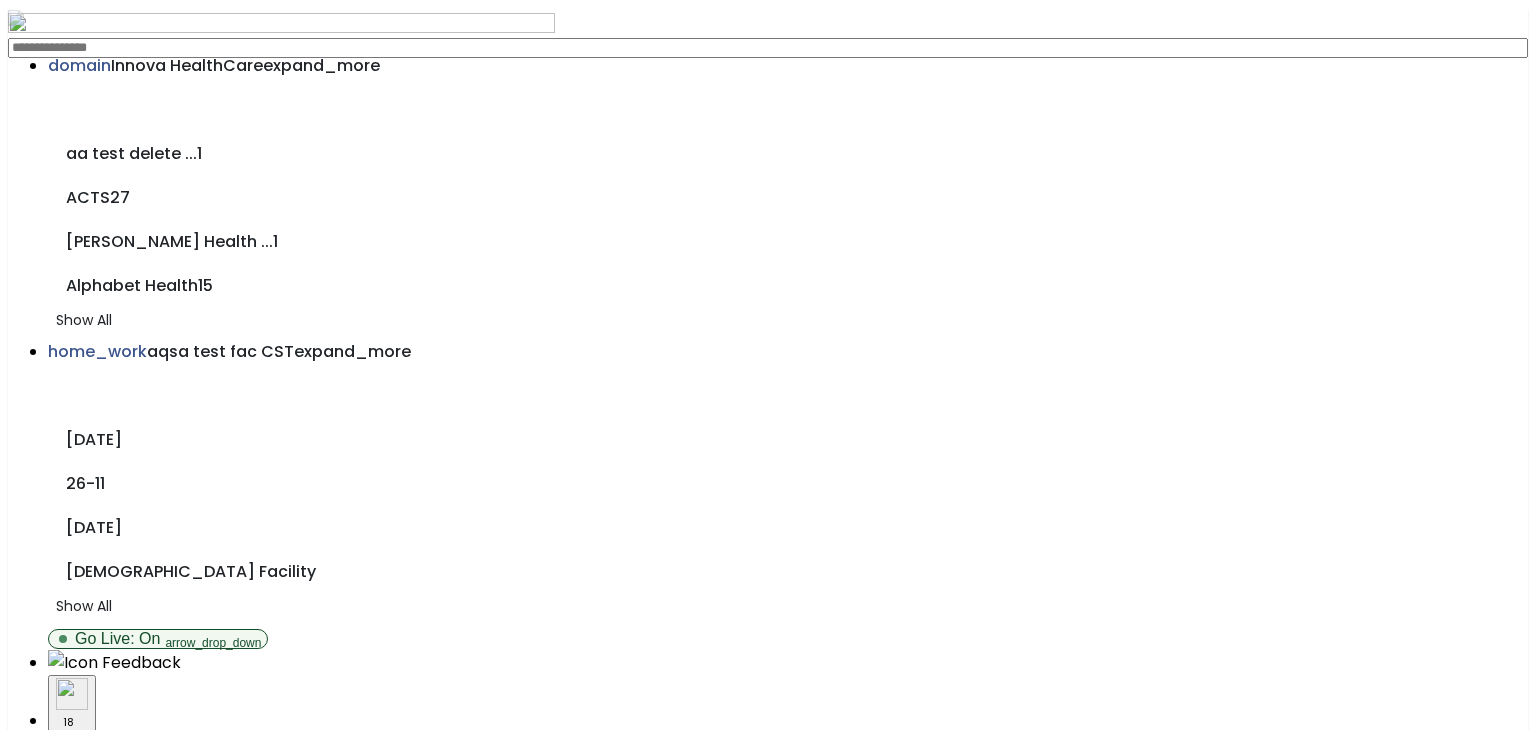 click on "**********" 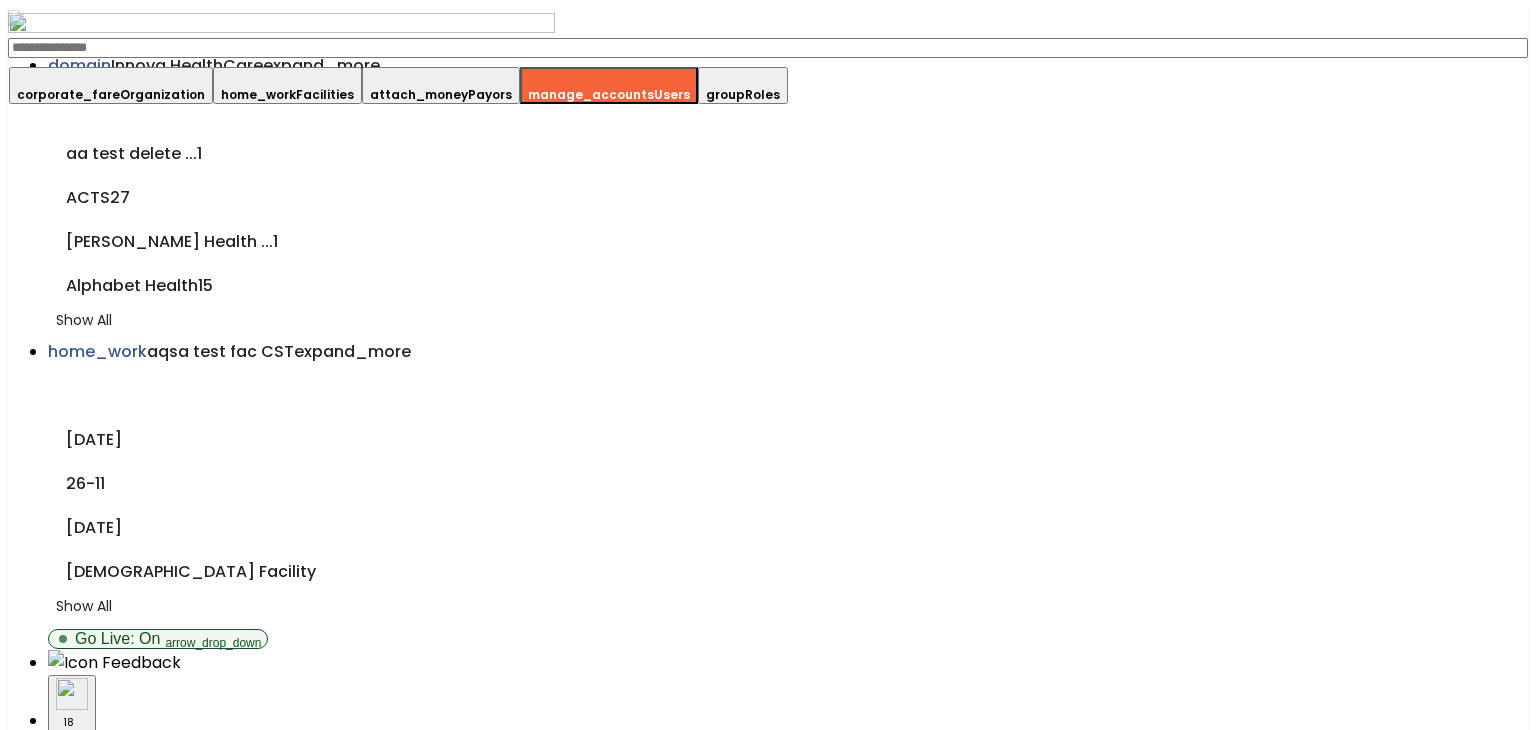 click on "home_work  Facilities" at bounding box center (287, 85) 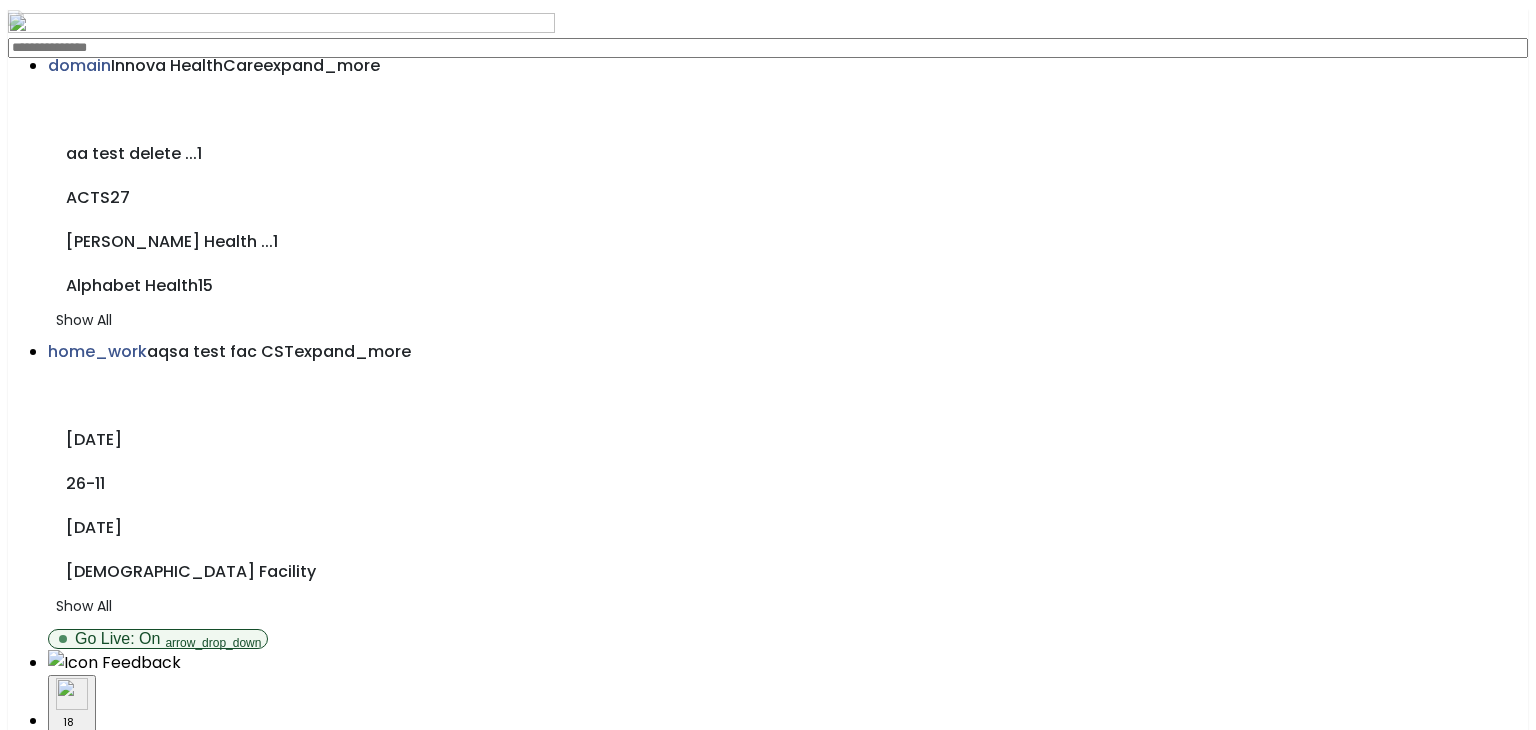 click at bounding box center [243, 2271] 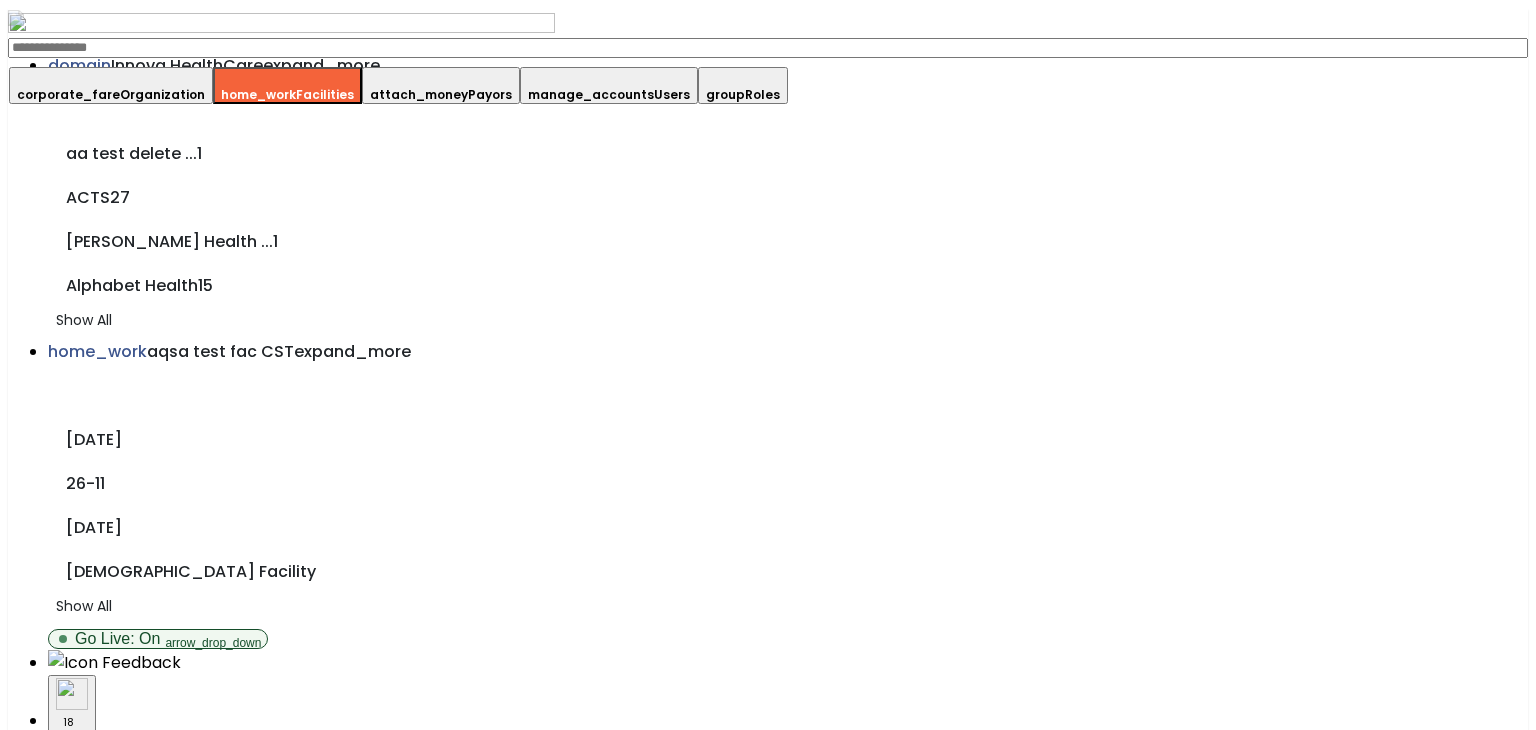 click on "corporate_fare  Organization" at bounding box center [111, 85] 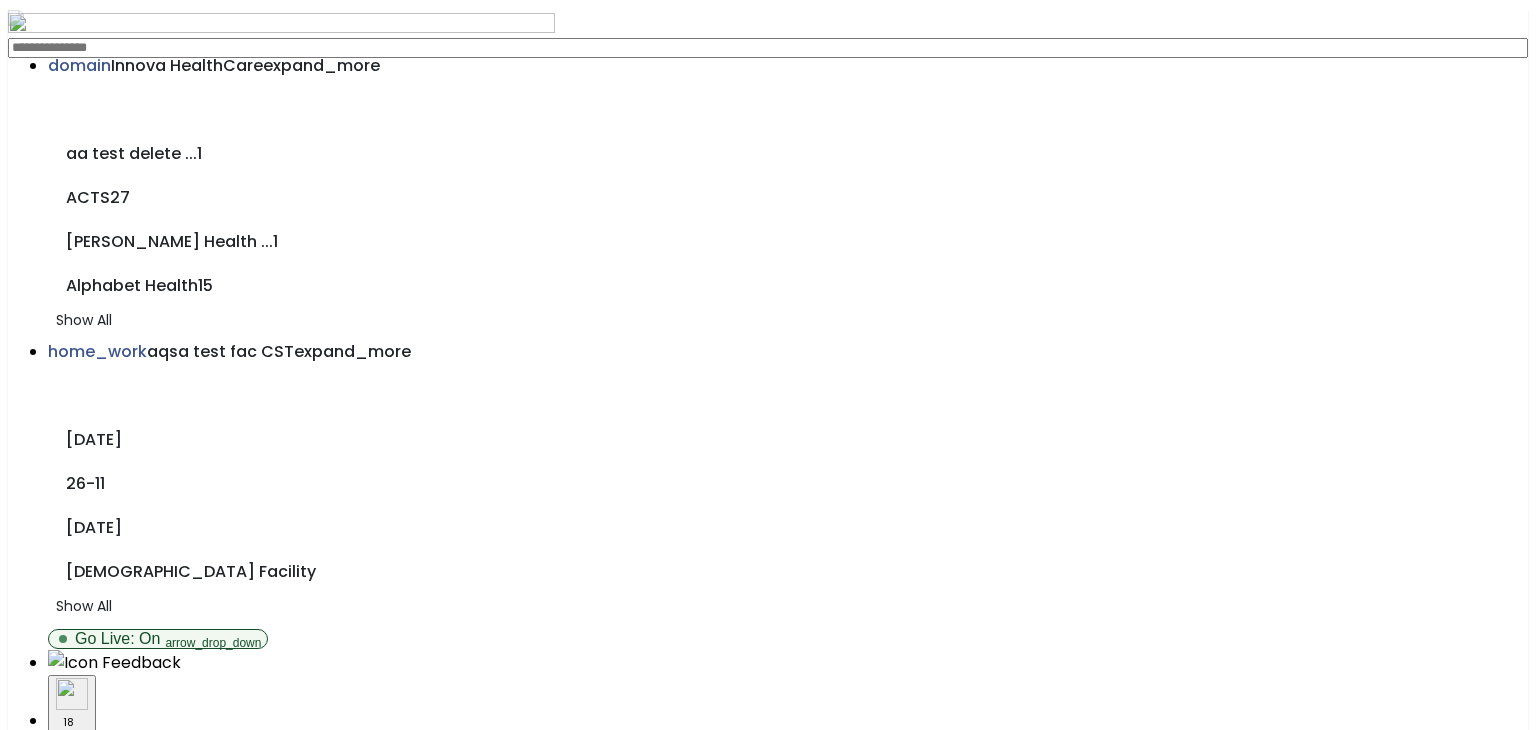 click on "Admin" at bounding box center [73, 1906] 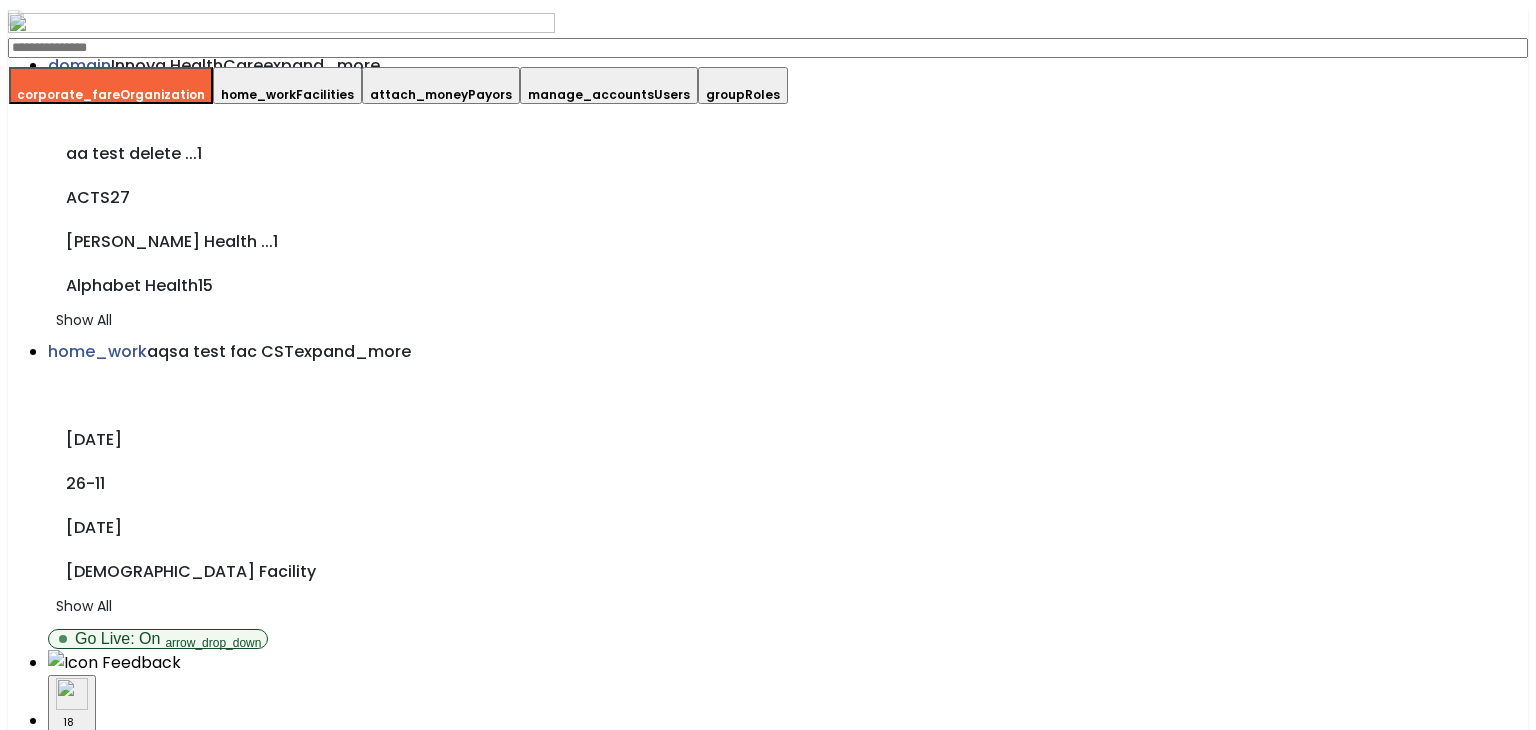 click on "1 Alphabet Health 15 9876 open_in_new 2 Continuum Therapy Partners 1 CTP open_in_new 3 Prairieview Lutheran Homes 2 4 open_in_new 4 Allaire Health Services 1 2 open_in_new 5 Army Residence Community 2 10 open_in_new 6 American Senior Communities 99 3 open_in_new 7 ACTS 27 Acts Retirement-Life Communities open_in_new 8 Innova HealthCare 24 1256 open_in_new 9 Training Site N/A 8920 open_in_new" 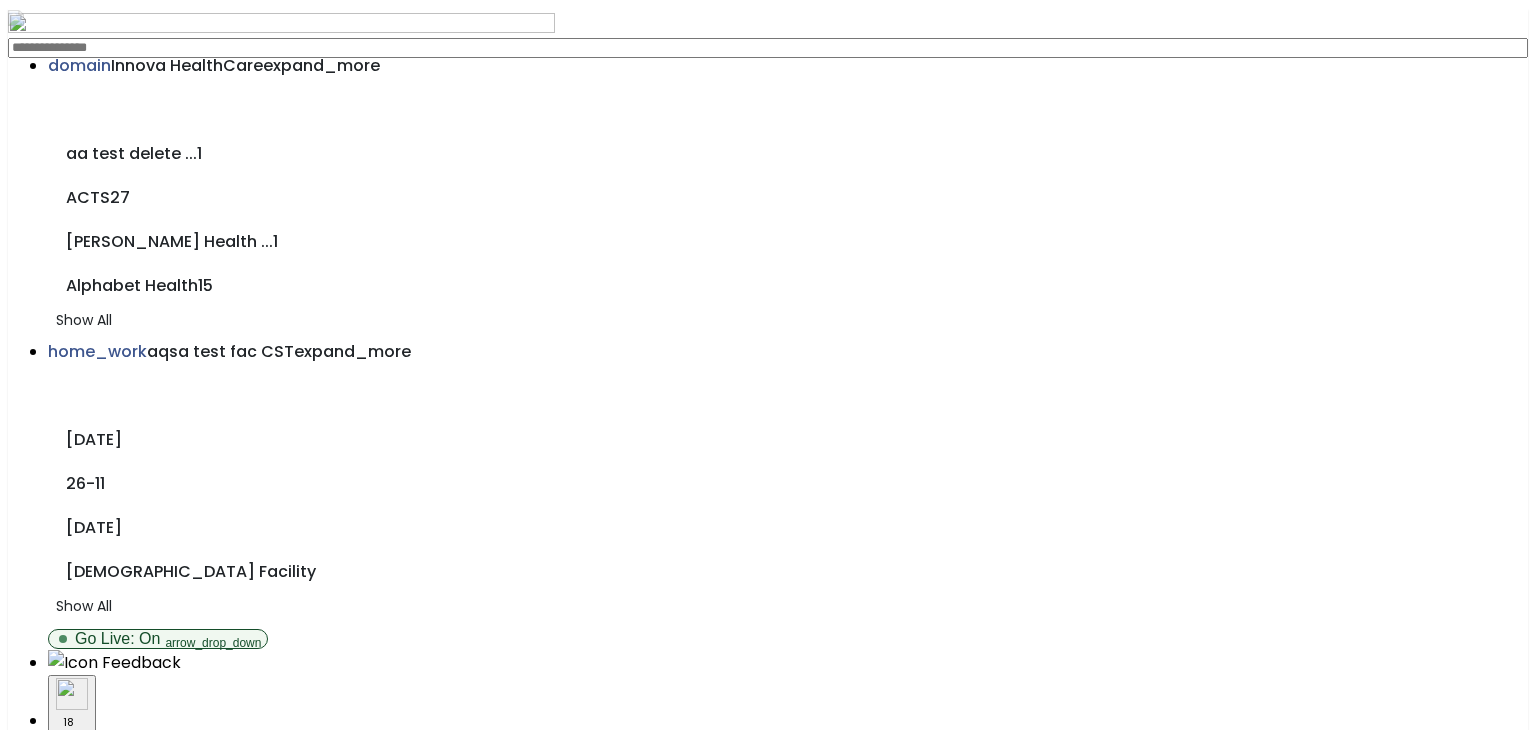 click on "open_in_new" 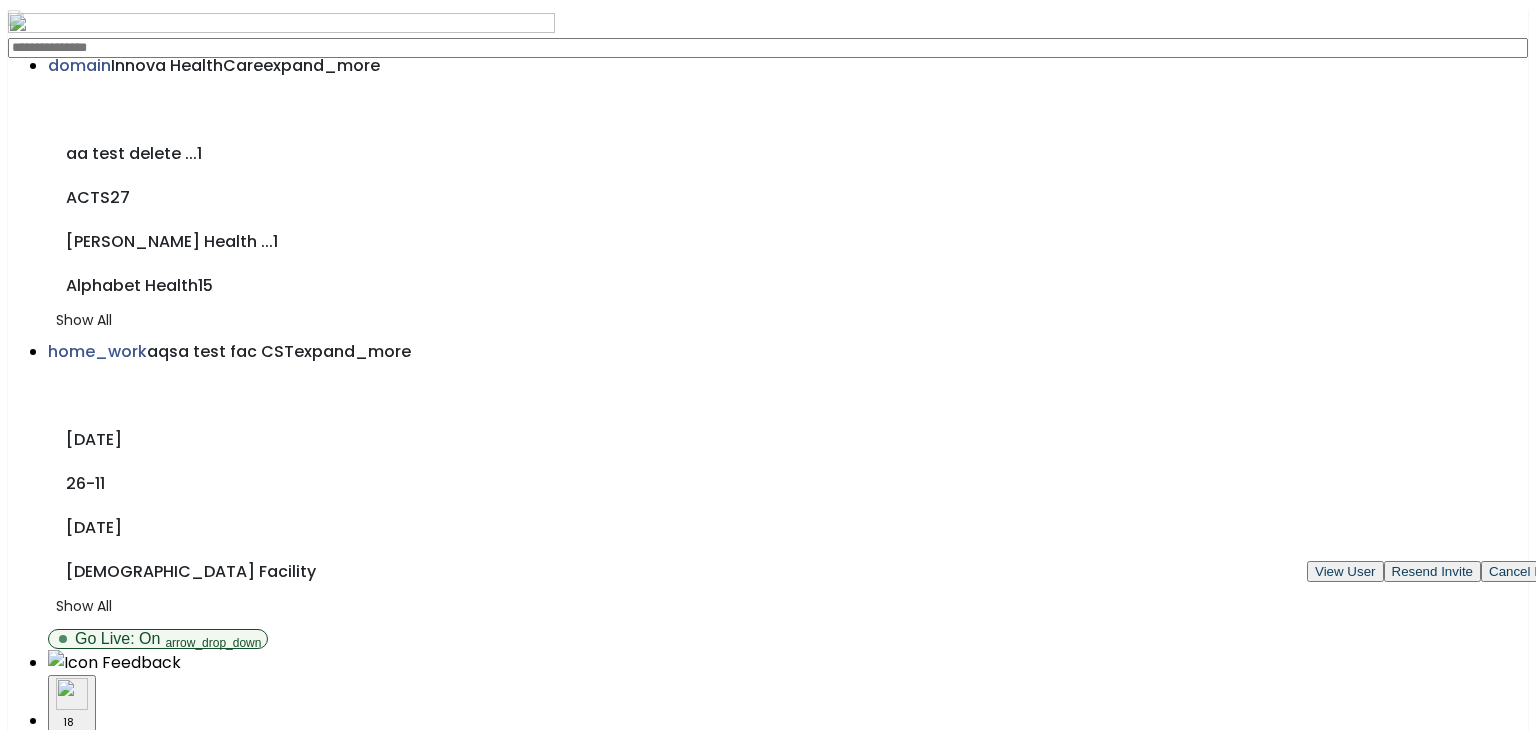 click on "View User   Resend Invite   Cancel Invite" at bounding box center (1440, 571) 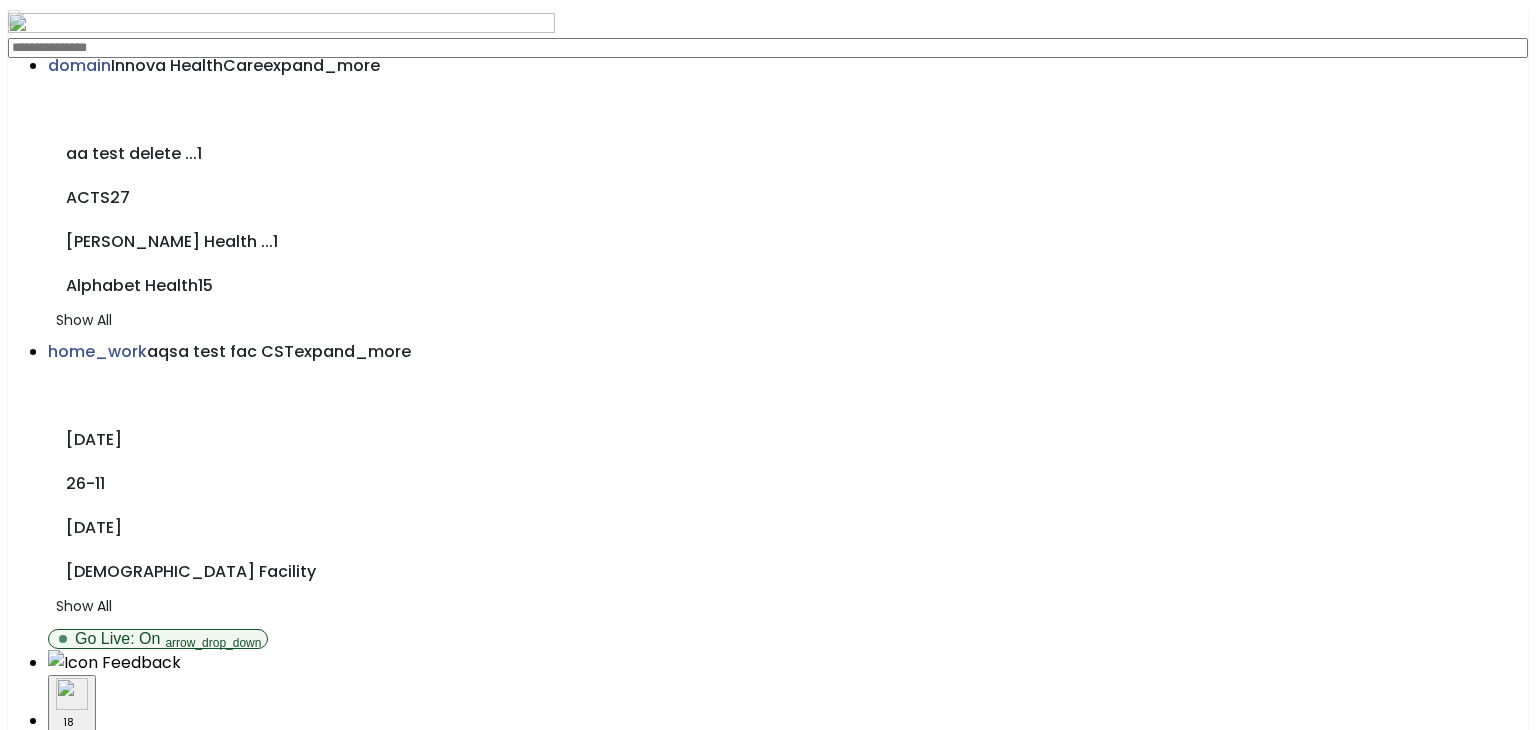 scroll, scrollTop: 0, scrollLeft: 0, axis: both 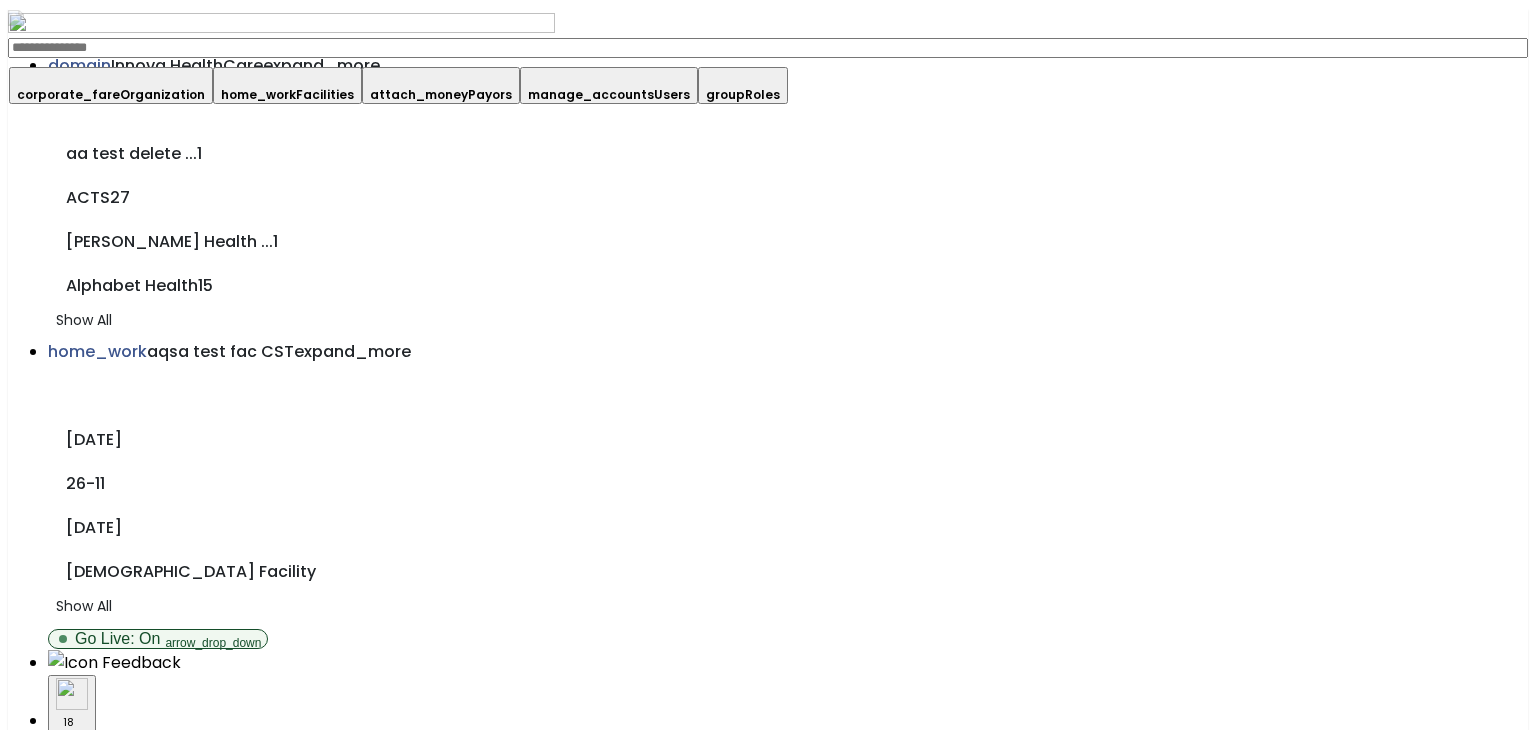 click on "home_work  Facilities" at bounding box center (287, 85) 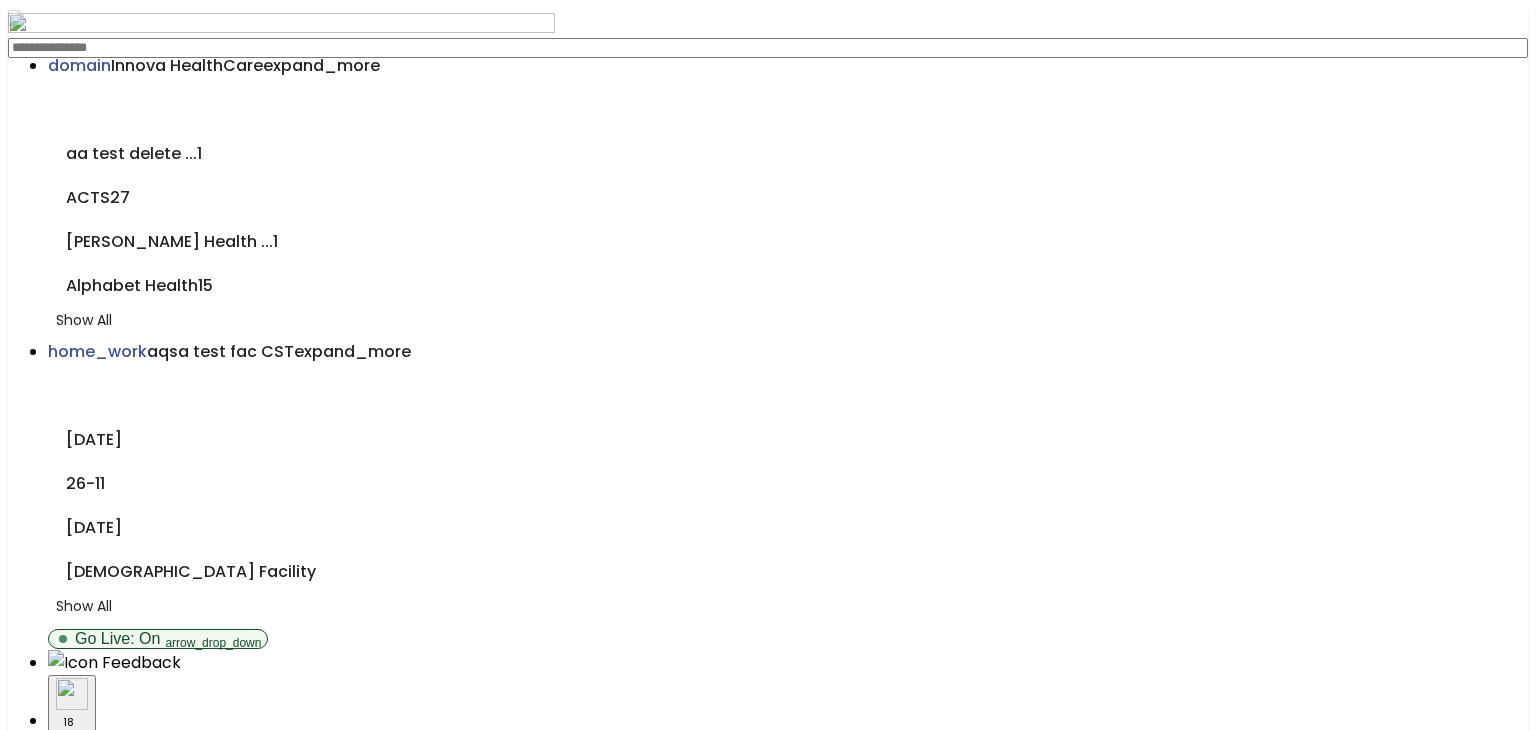 click on "open_in_new" at bounding box center (66, 3298) 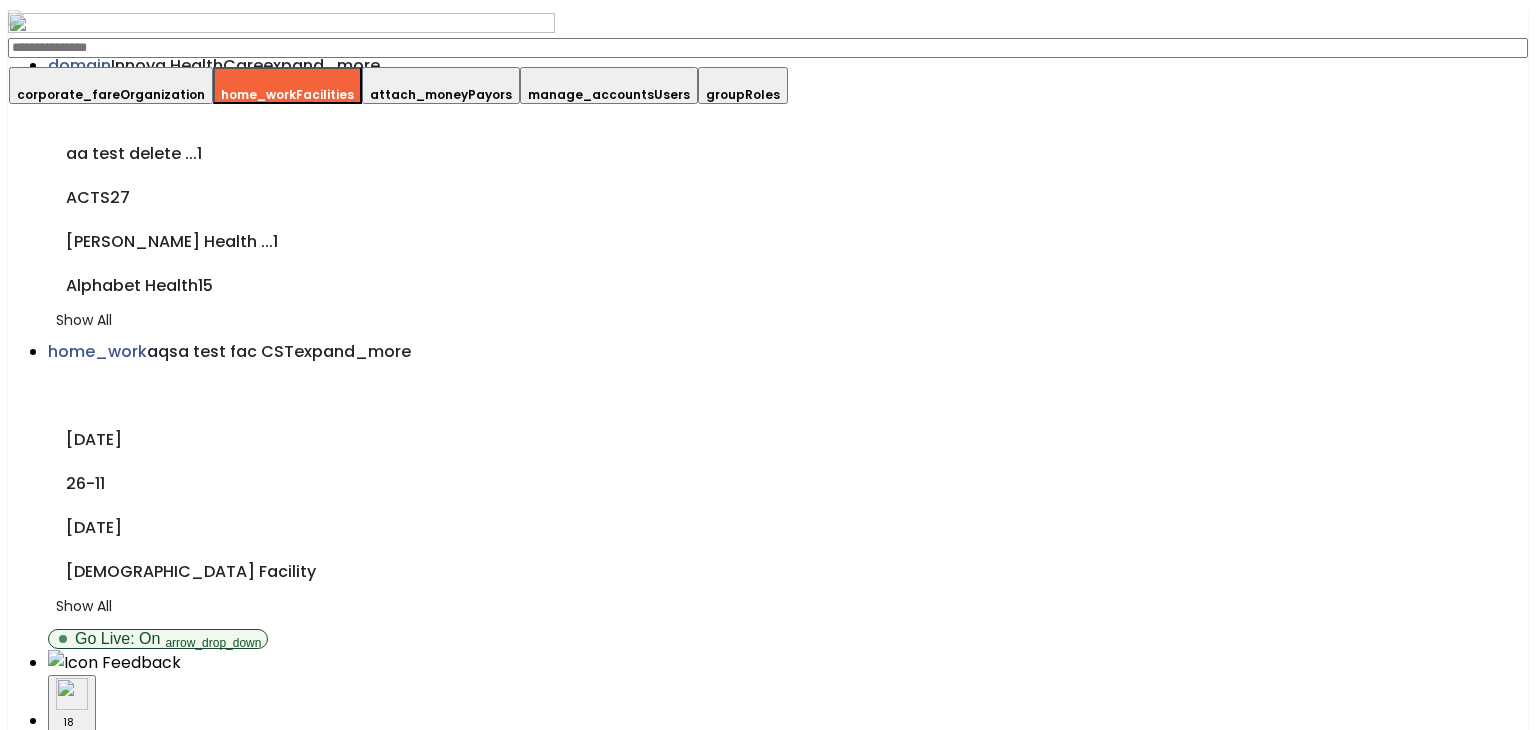 click on "corporate_fare  Organization" at bounding box center [111, 85] 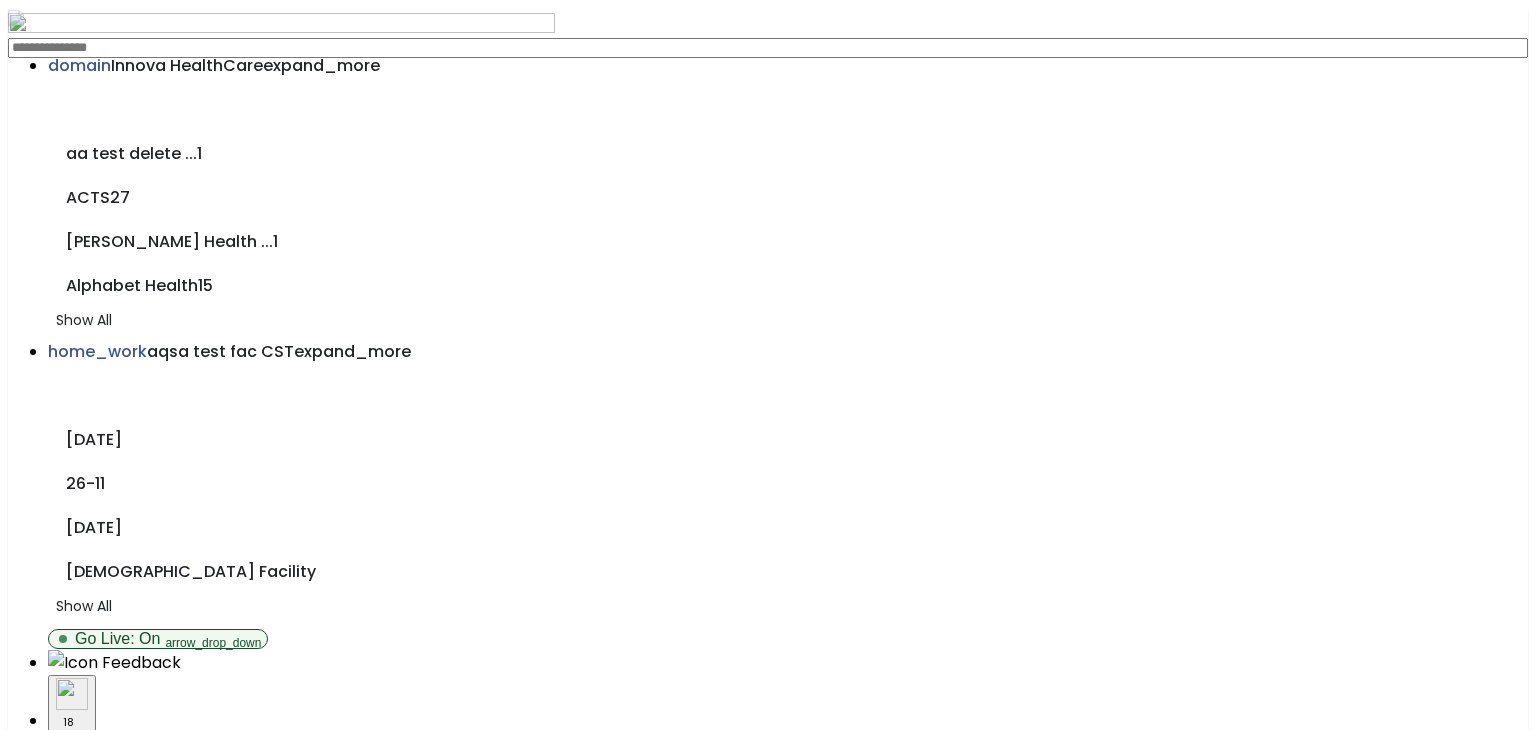 click on "open_in_new" 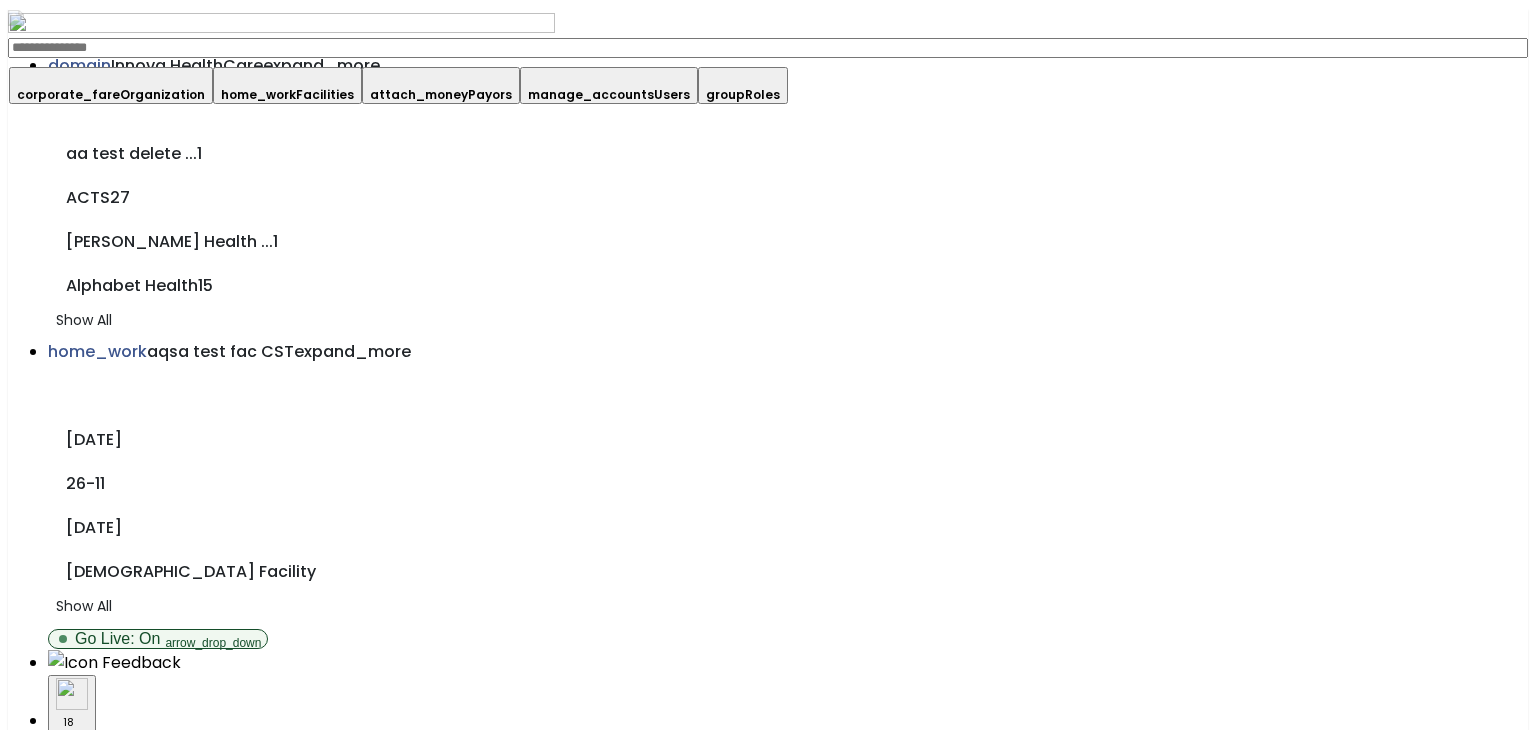 click on "Facilities" at bounding box center (325, 94) 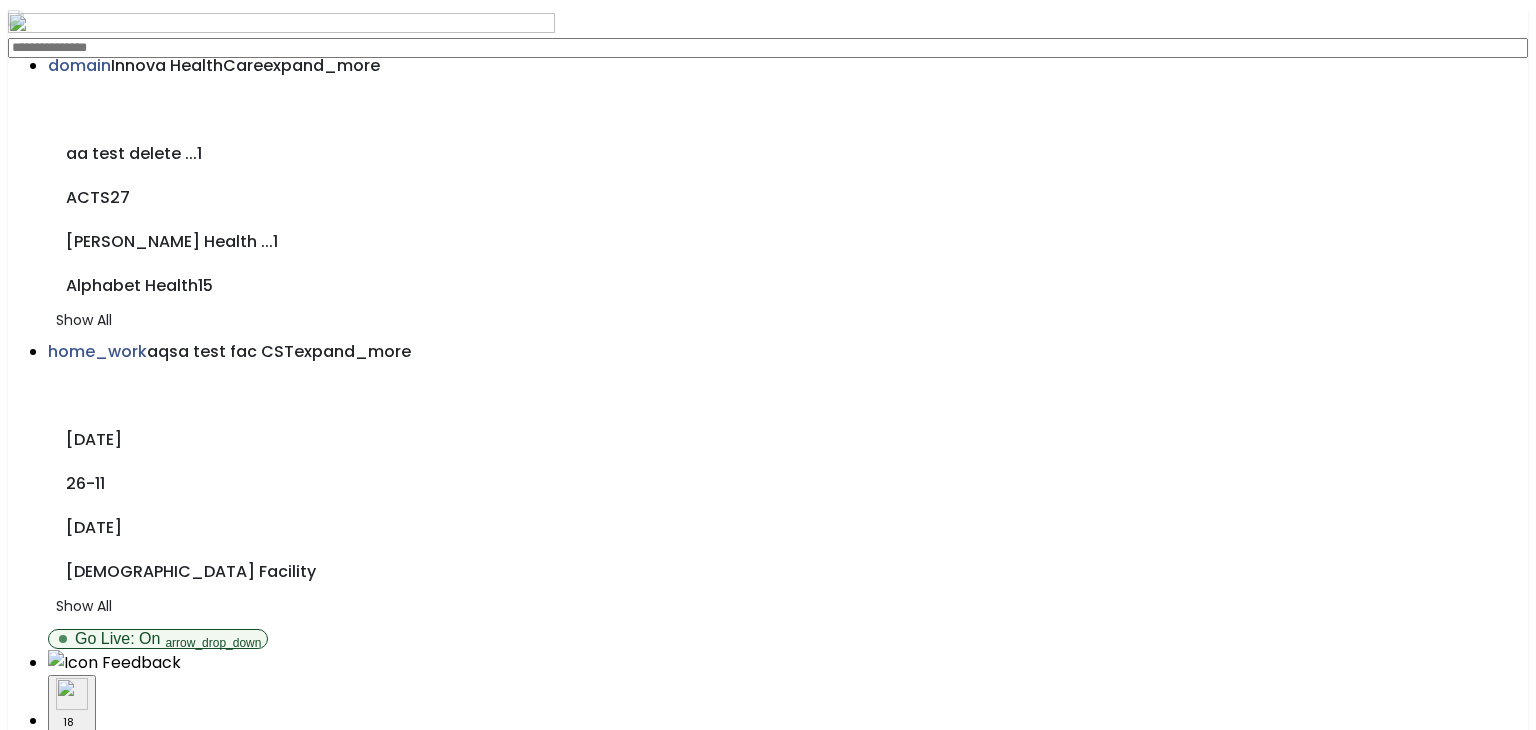 scroll, scrollTop: 0, scrollLeft: 0, axis: both 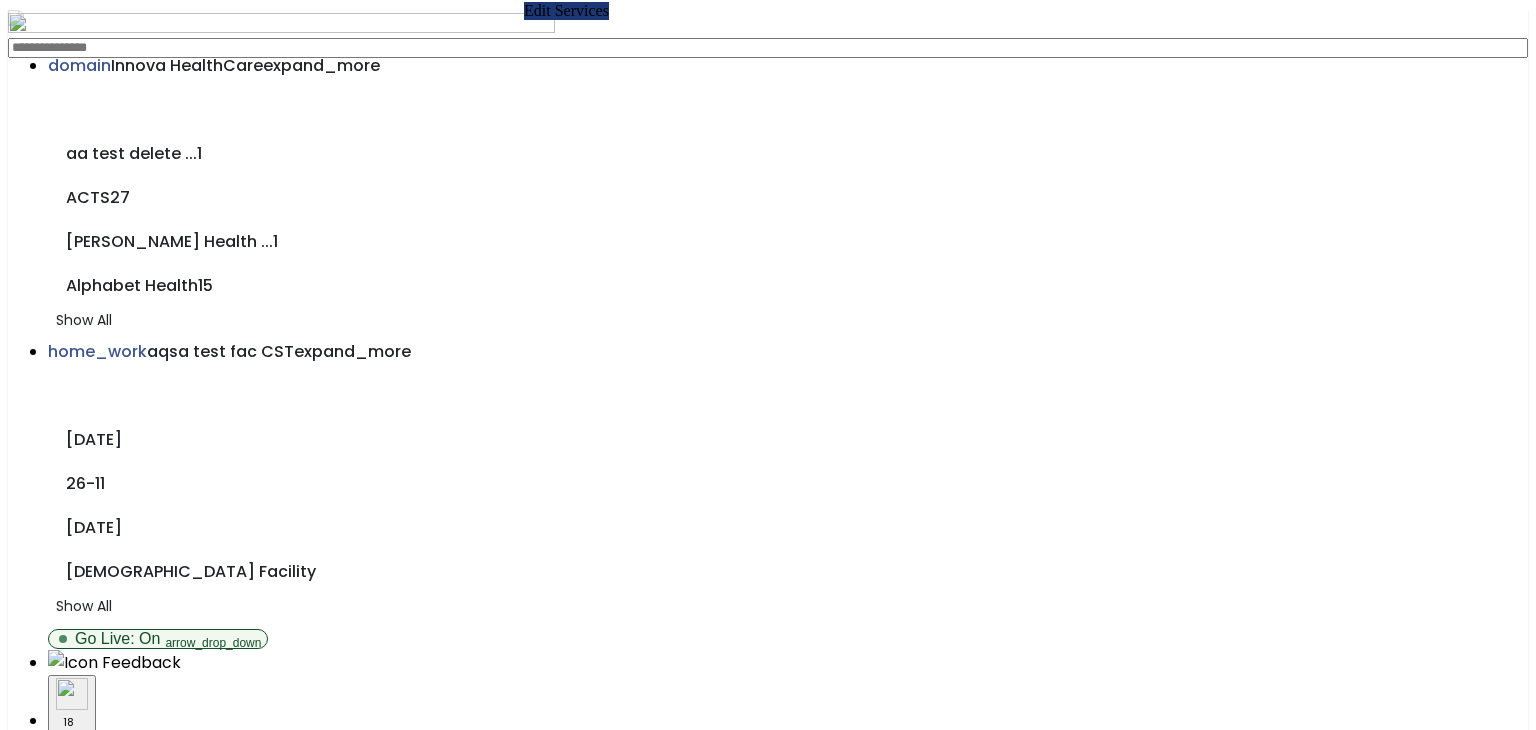 click on "edit" 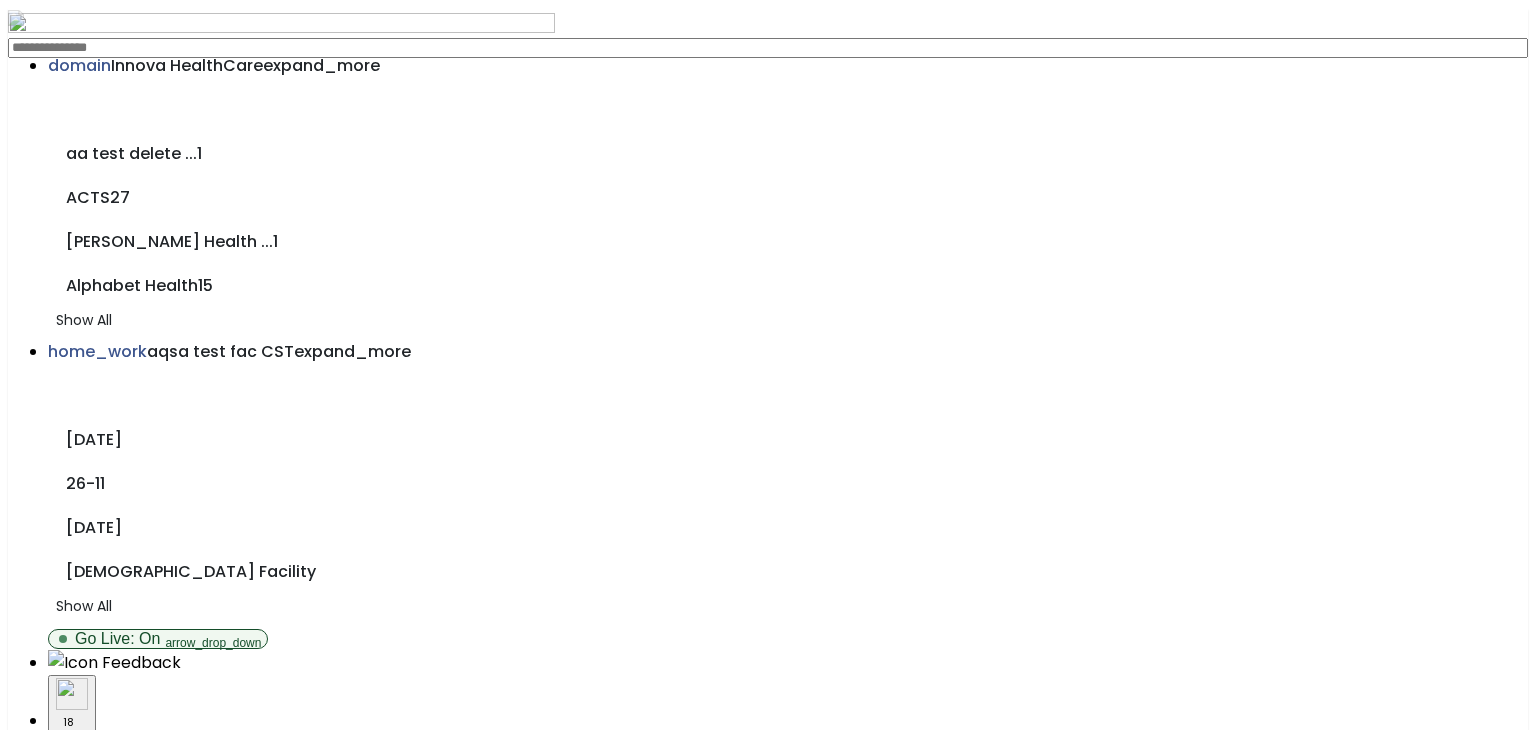 click on "**********" 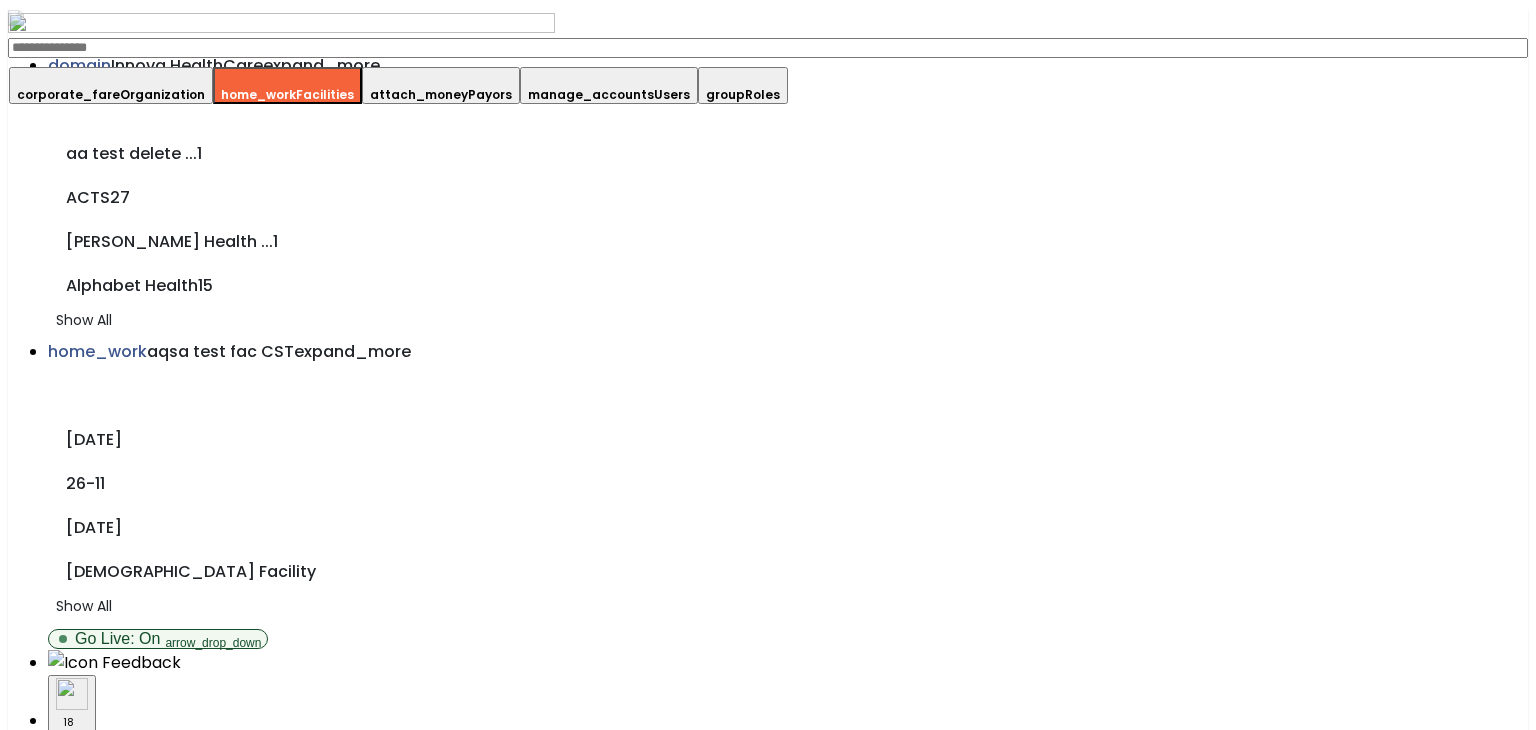 click on "corporate_fare  Organization" at bounding box center (111, 85) 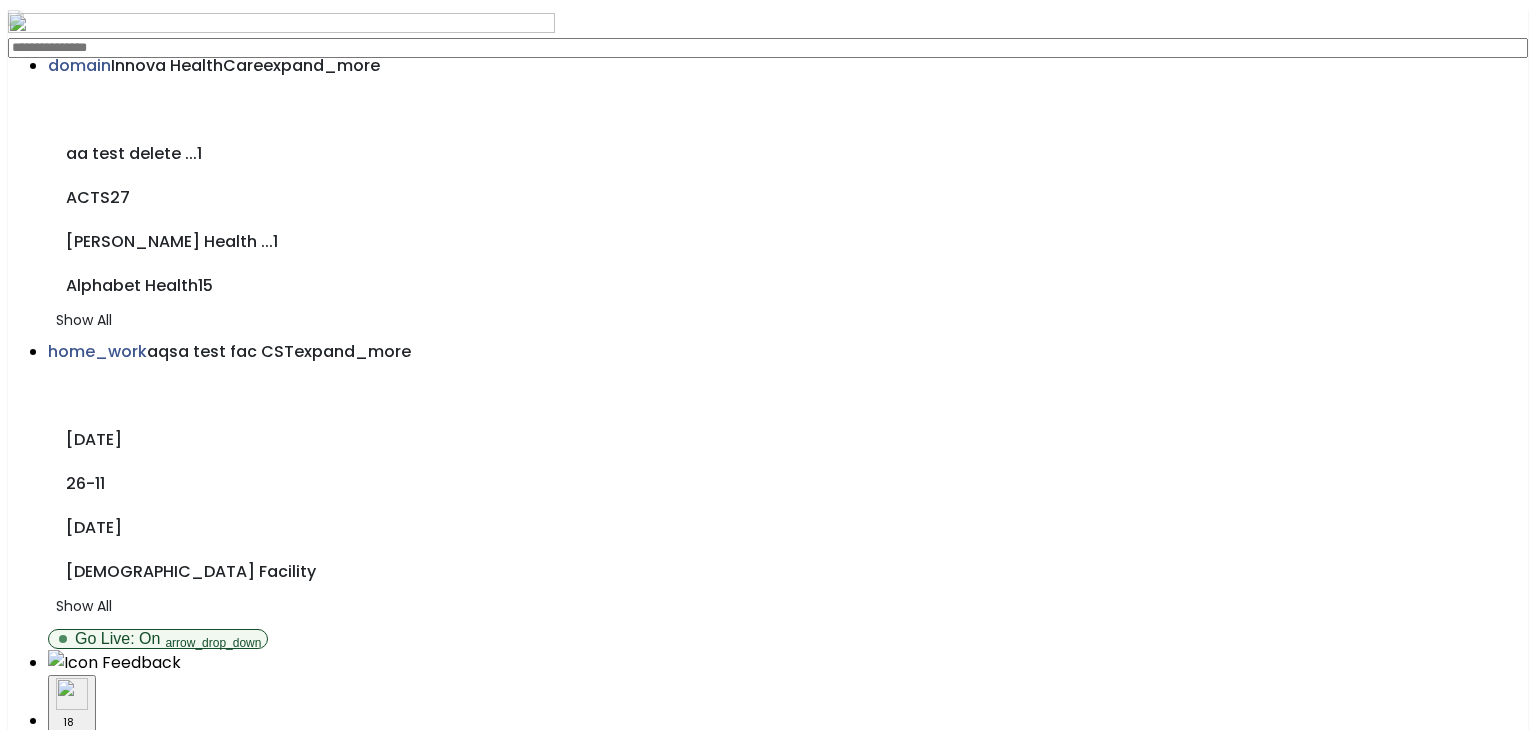 scroll, scrollTop: 0, scrollLeft: 0, axis: both 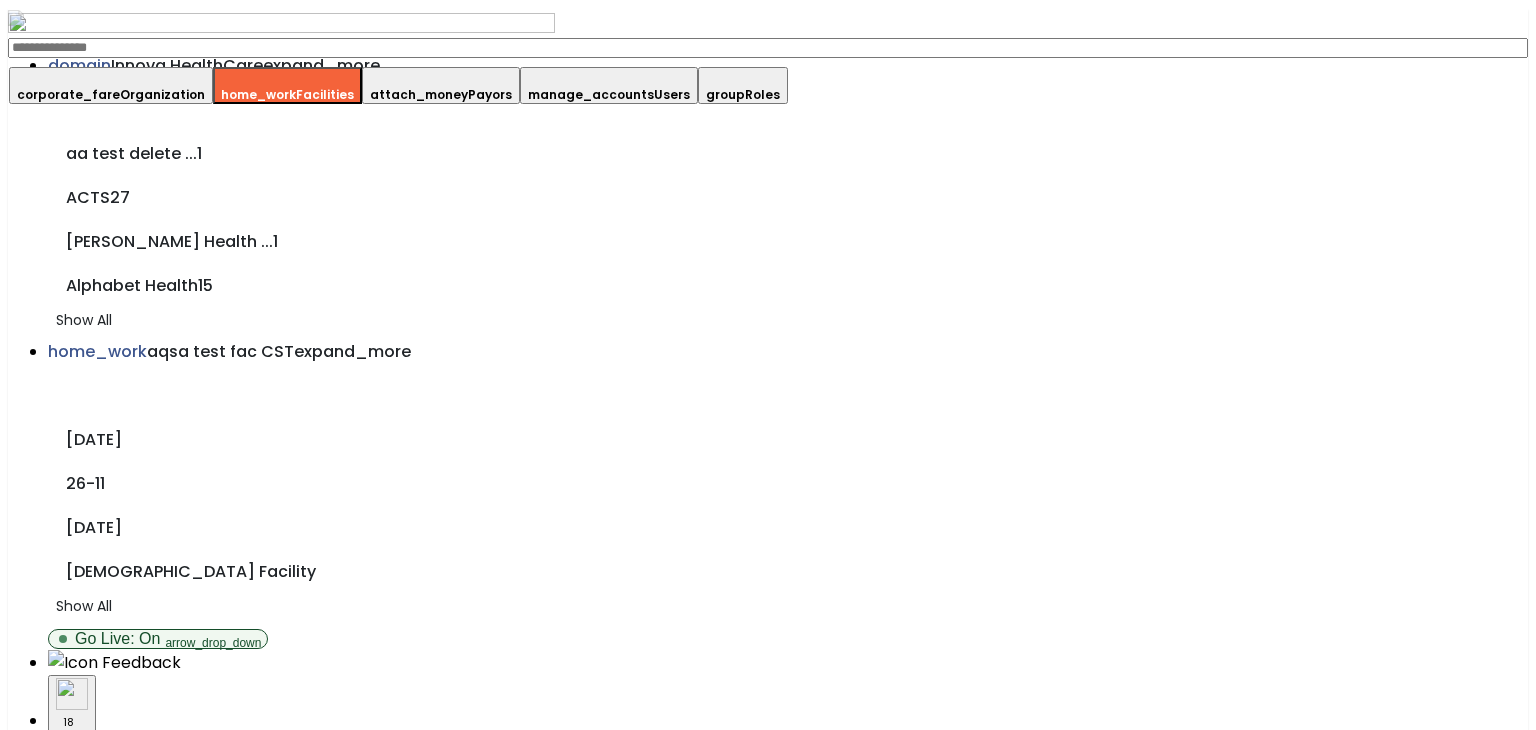 click on "corporate_fare  Organization" at bounding box center [111, 85] 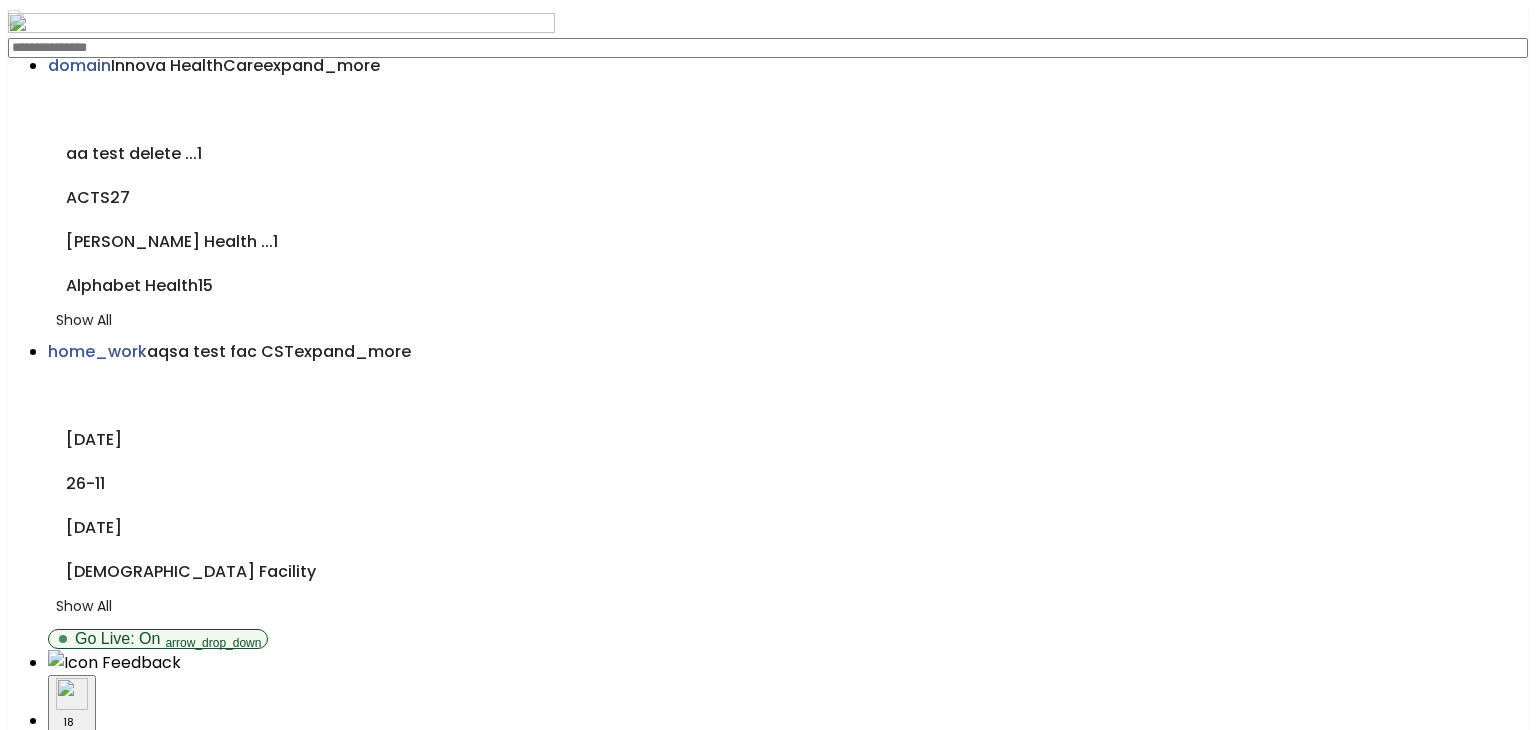 scroll, scrollTop: 0, scrollLeft: 0, axis: both 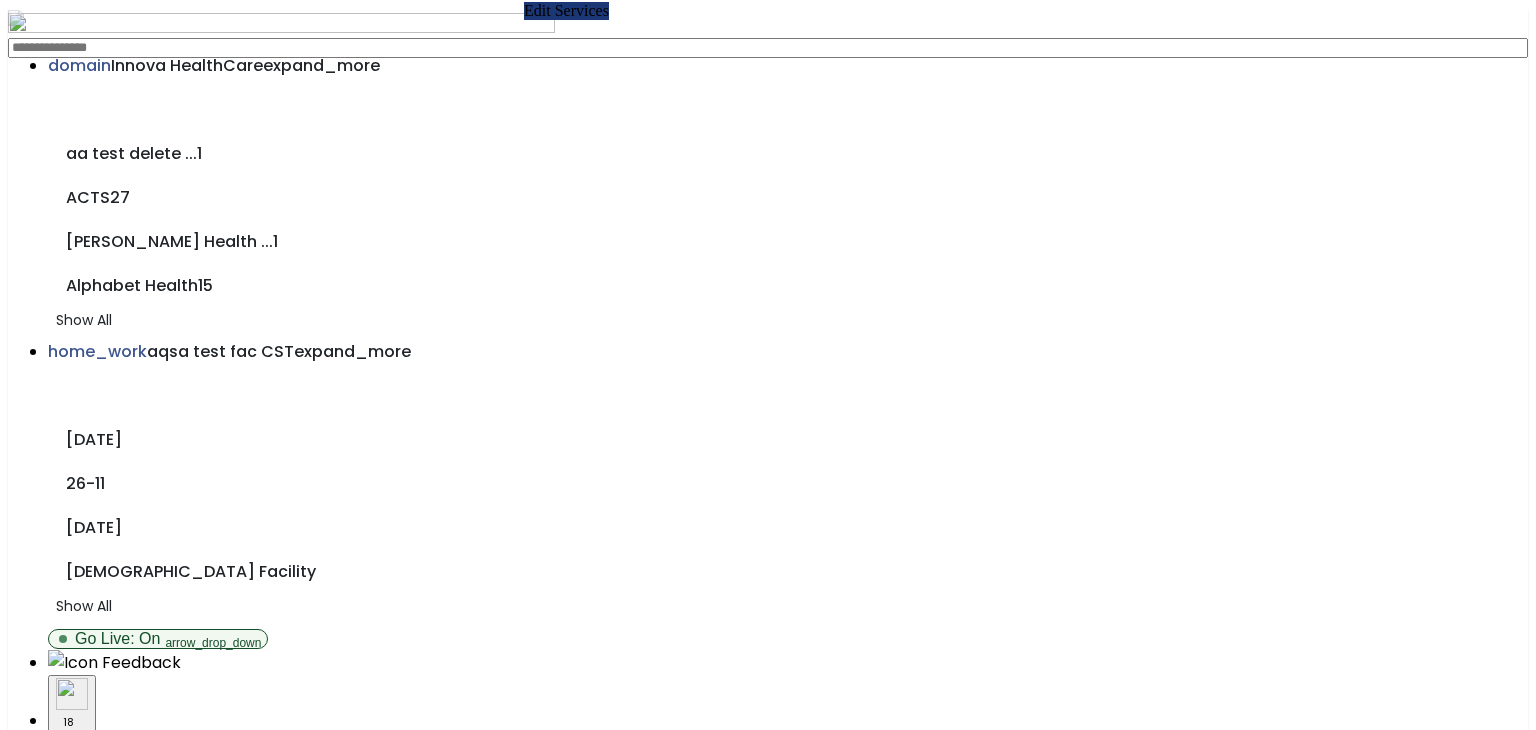 click on "edit" 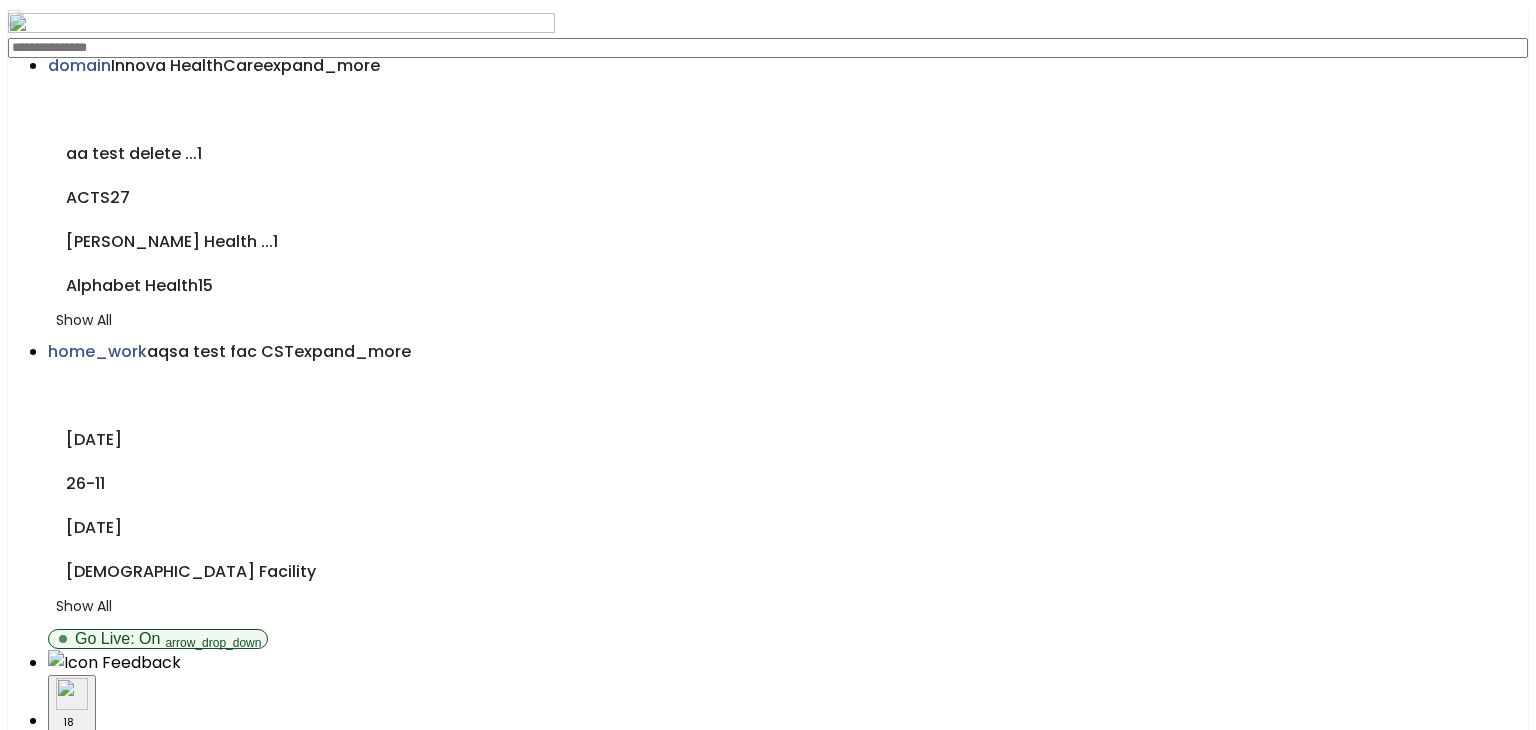 click on "**" 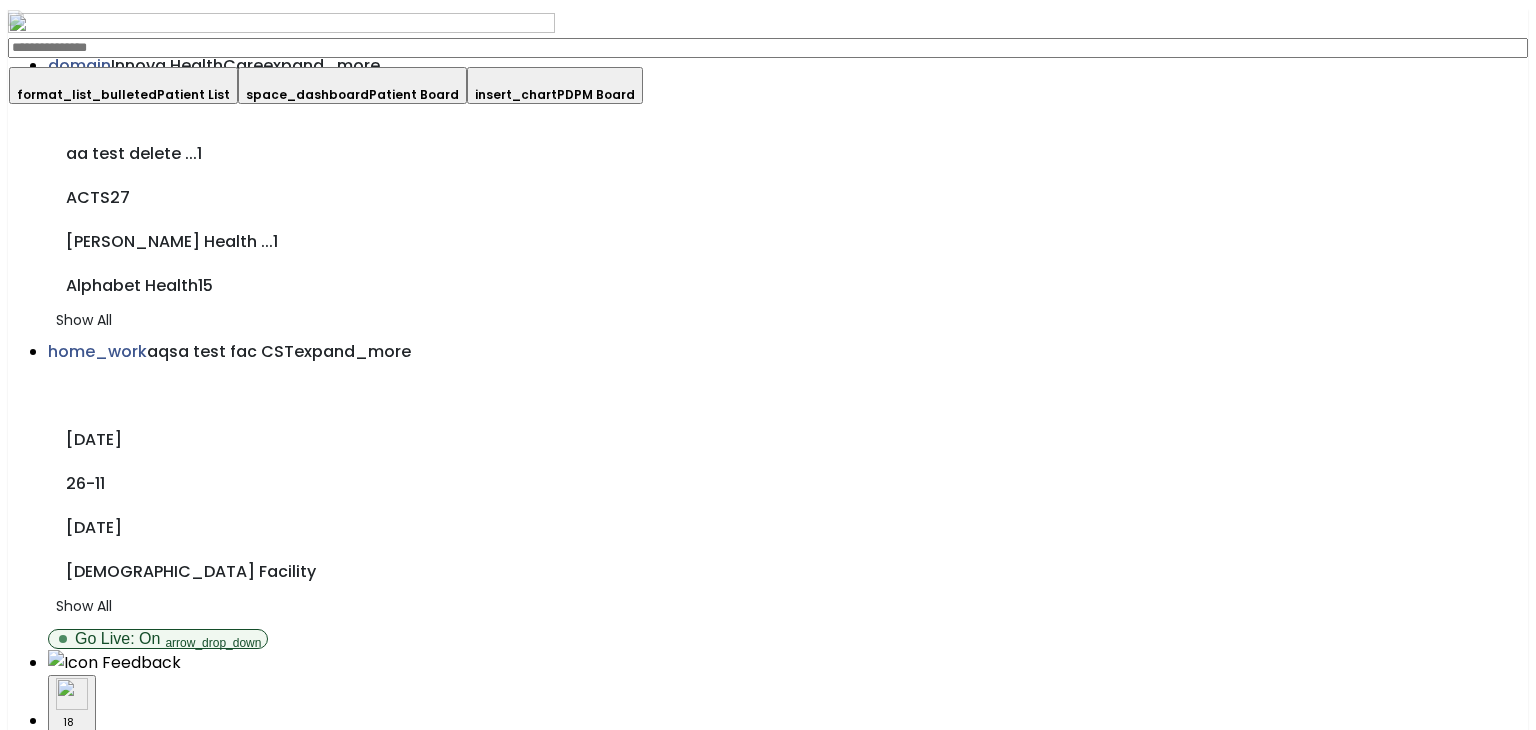 click on "Plan Patient" at bounding box center [73, 1741] 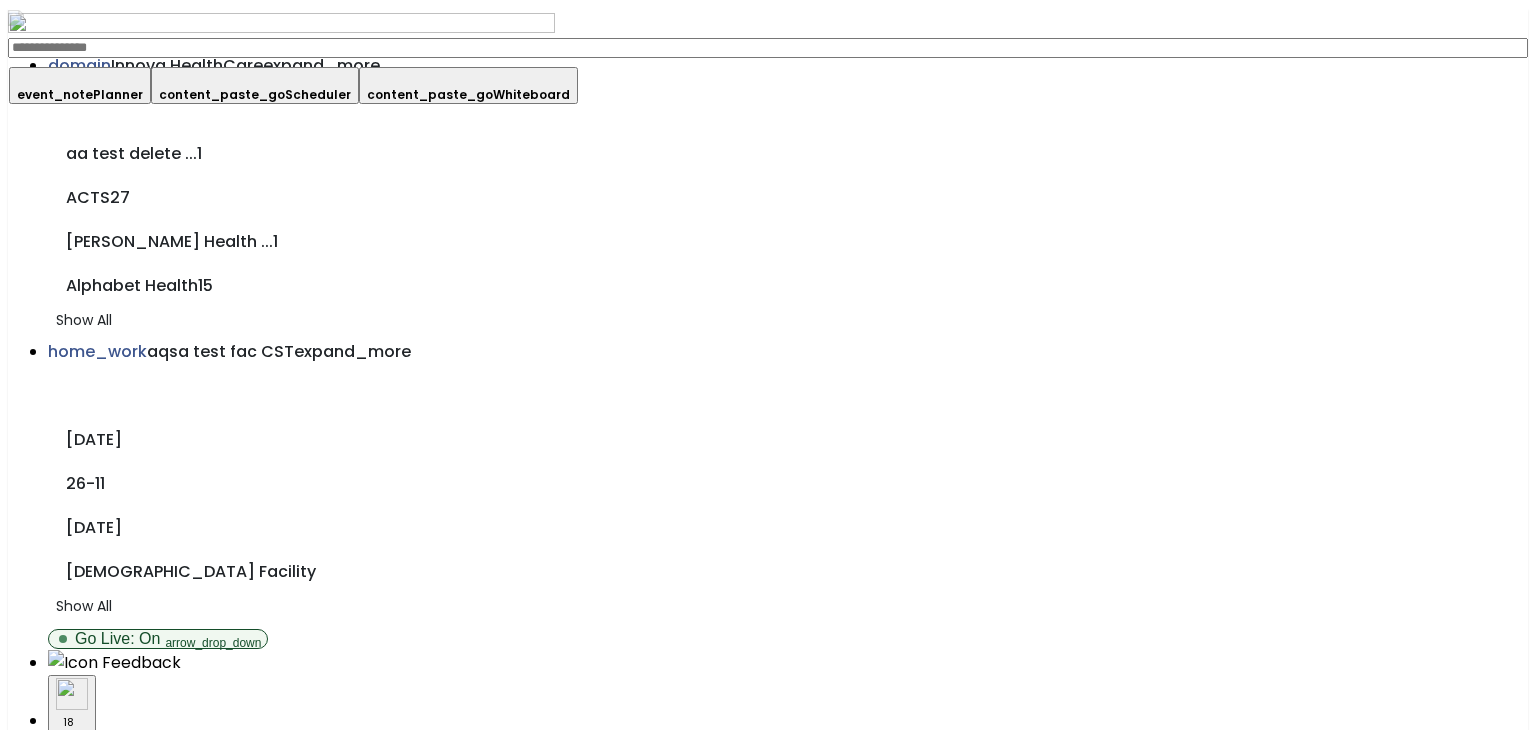 click on "Labor" at bounding box center [67, 1814] 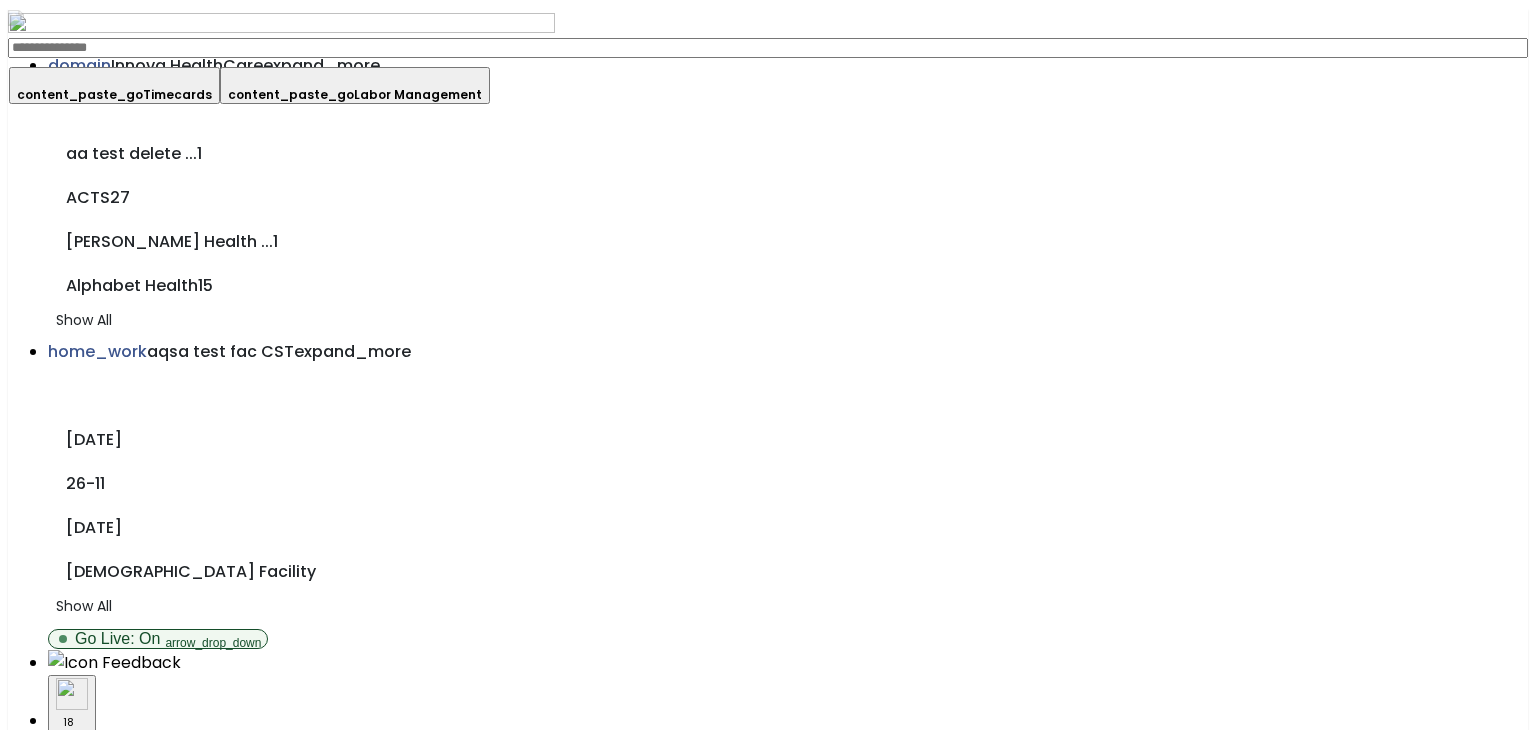 click on "**********" 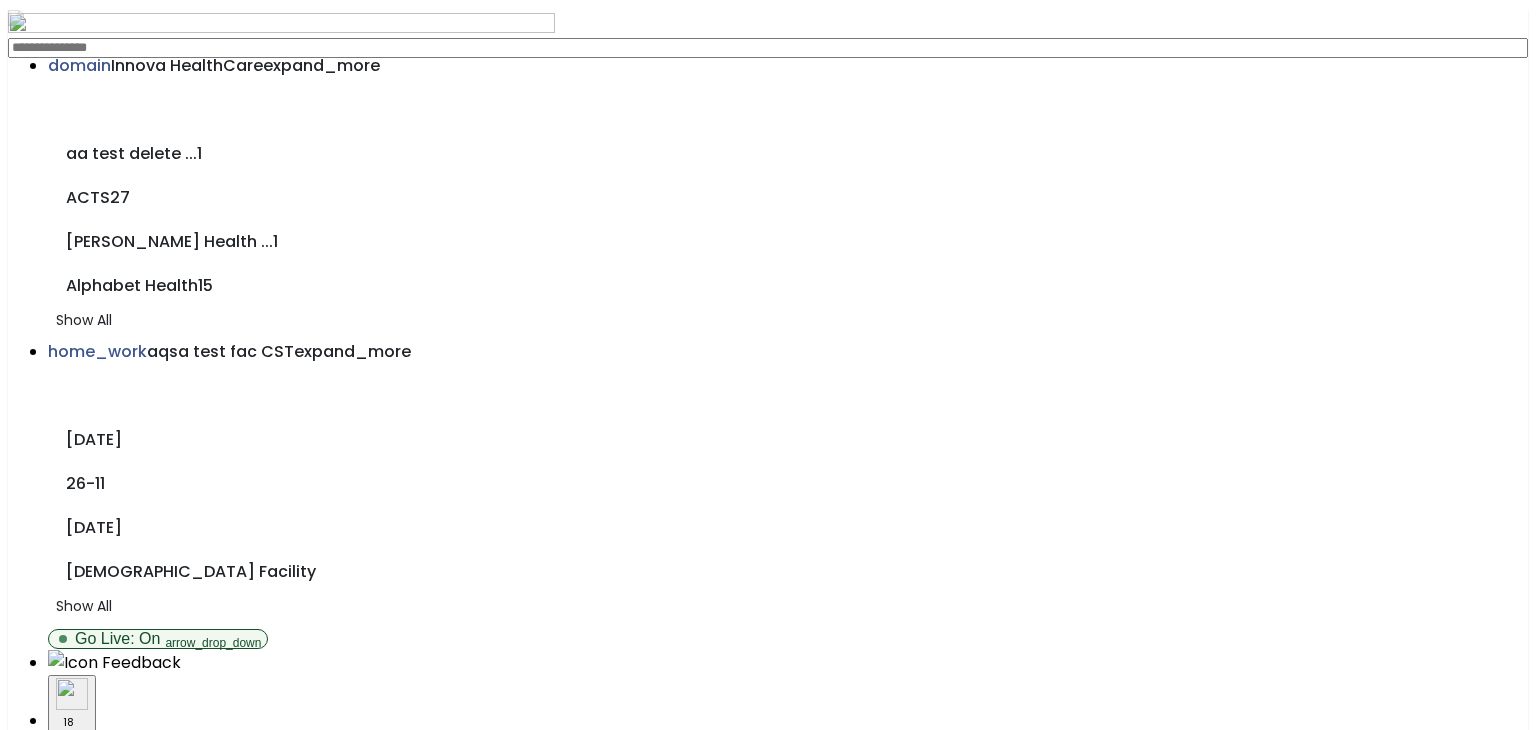 click on "Labor" at bounding box center (67, 1851) 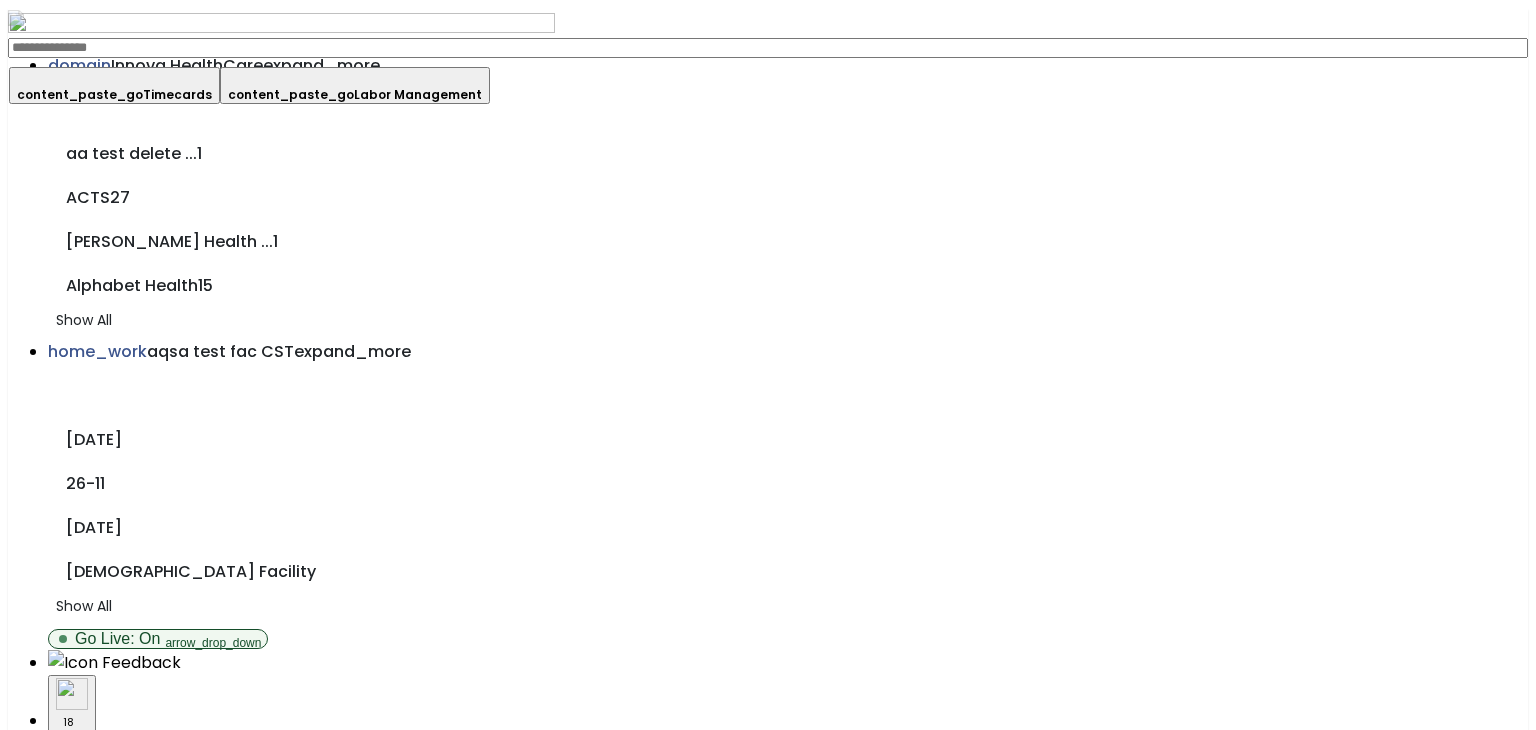 click on "Plan Patient" at bounding box center (73, 1741) 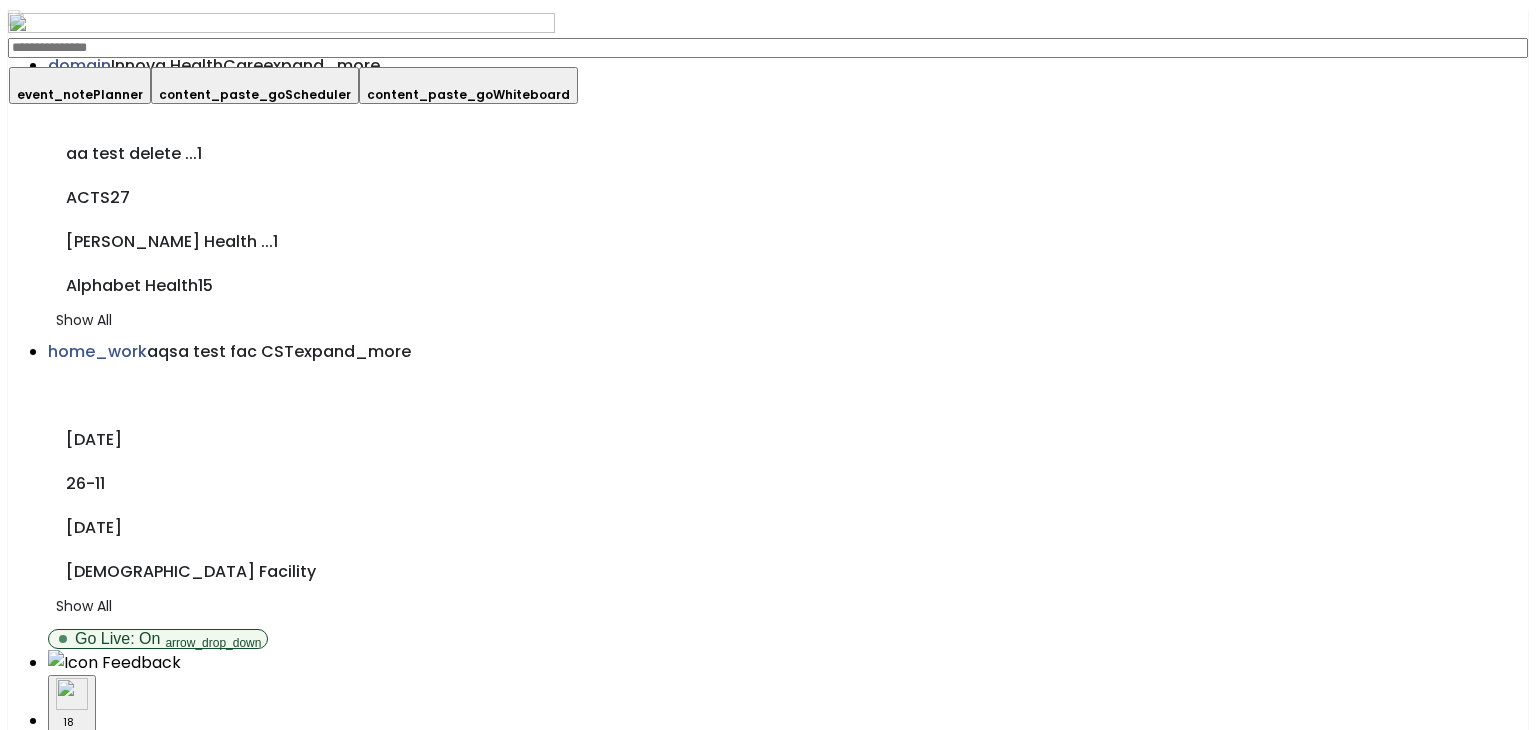 click on "Labor" at bounding box center (67, 1814) 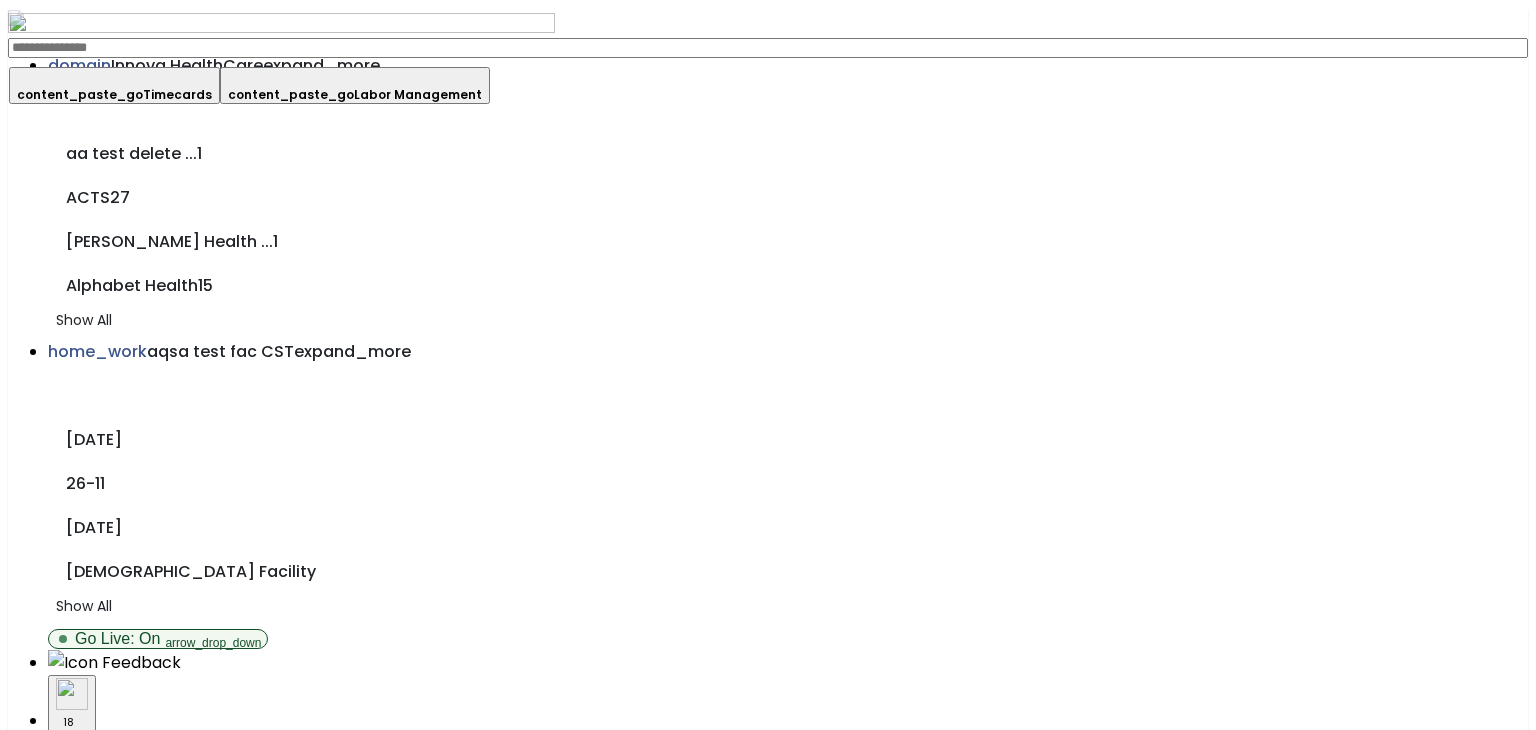 click on "content_paste_go  Timecards" at bounding box center (114, 85) 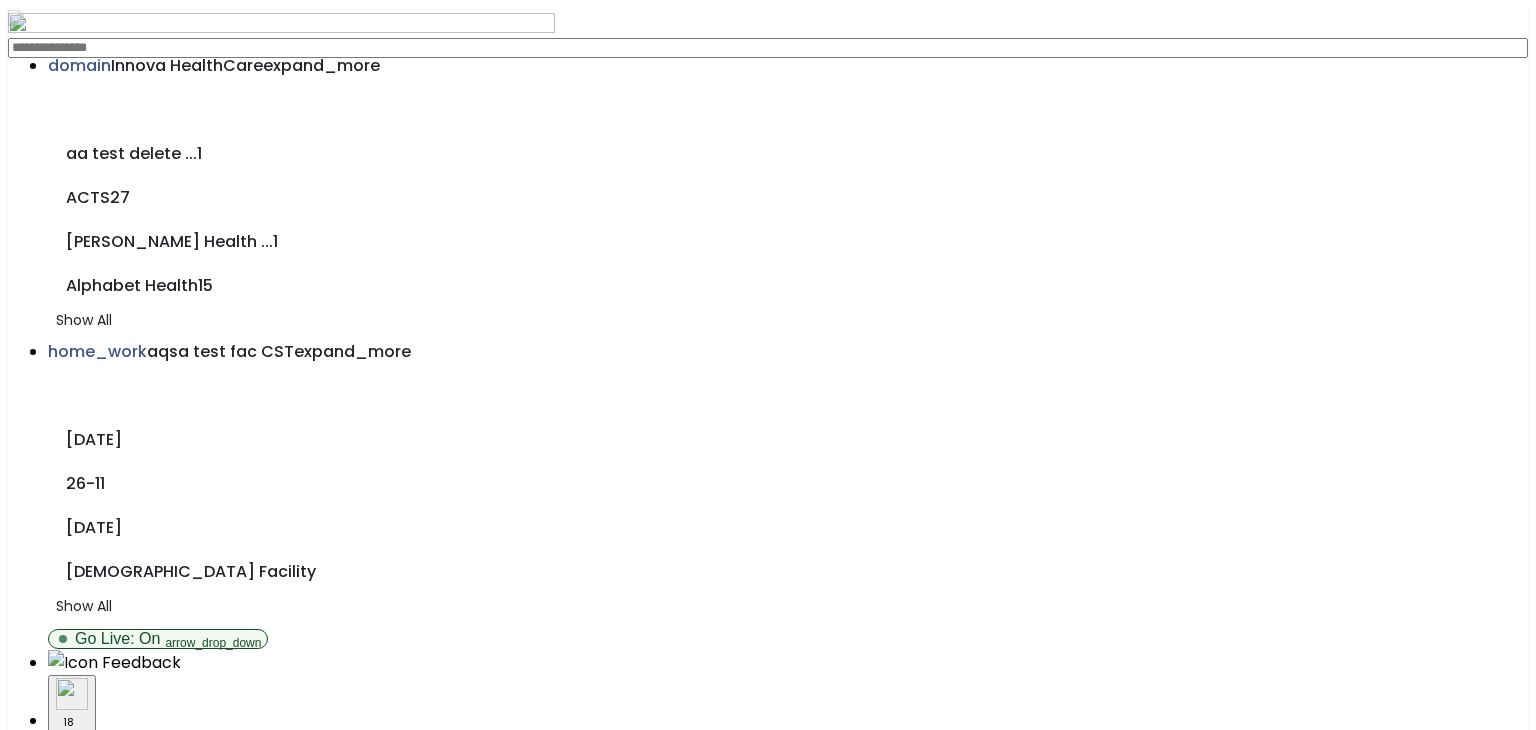 scroll, scrollTop: 45, scrollLeft: 0, axis: vertical 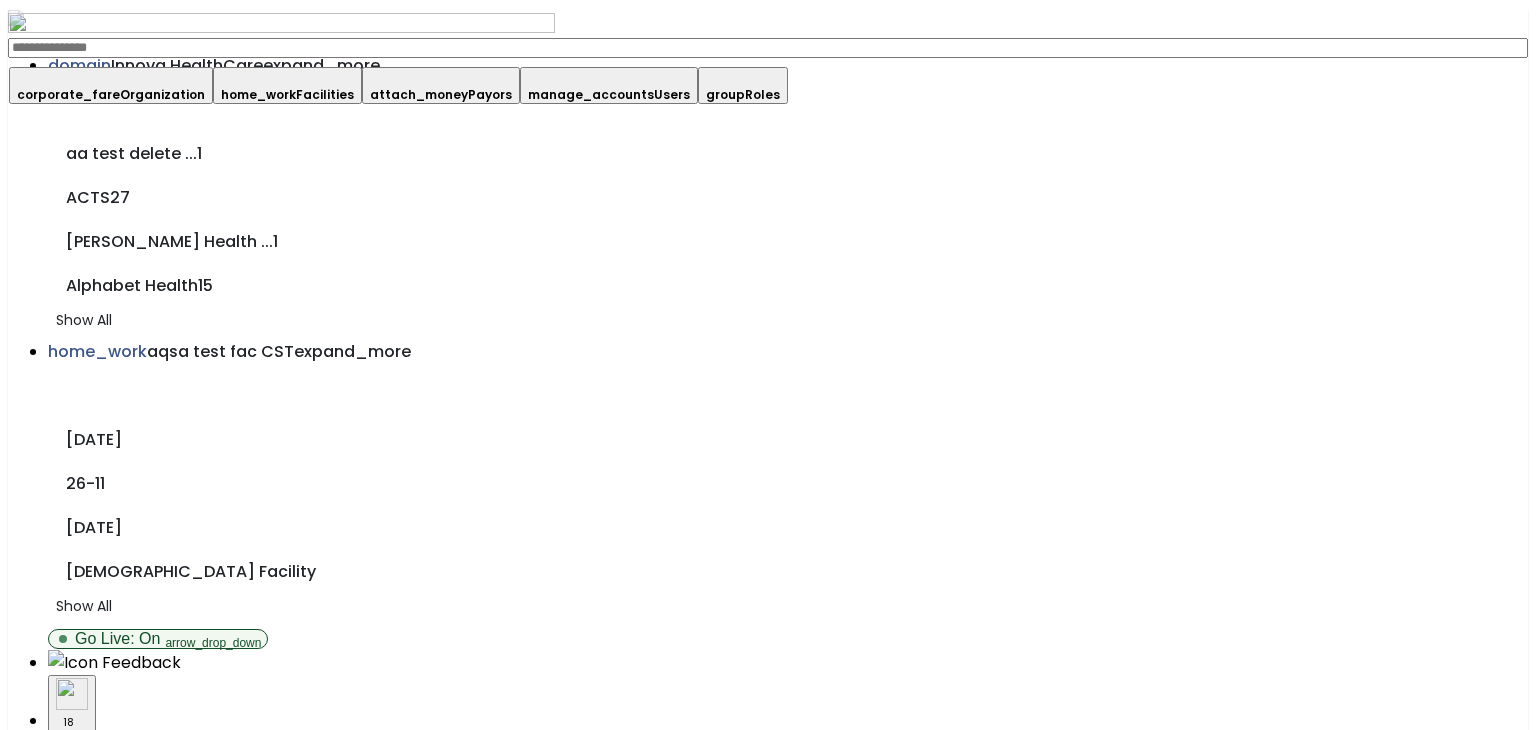 click on "home_work  Facilities" at bounding box center [287, 85] 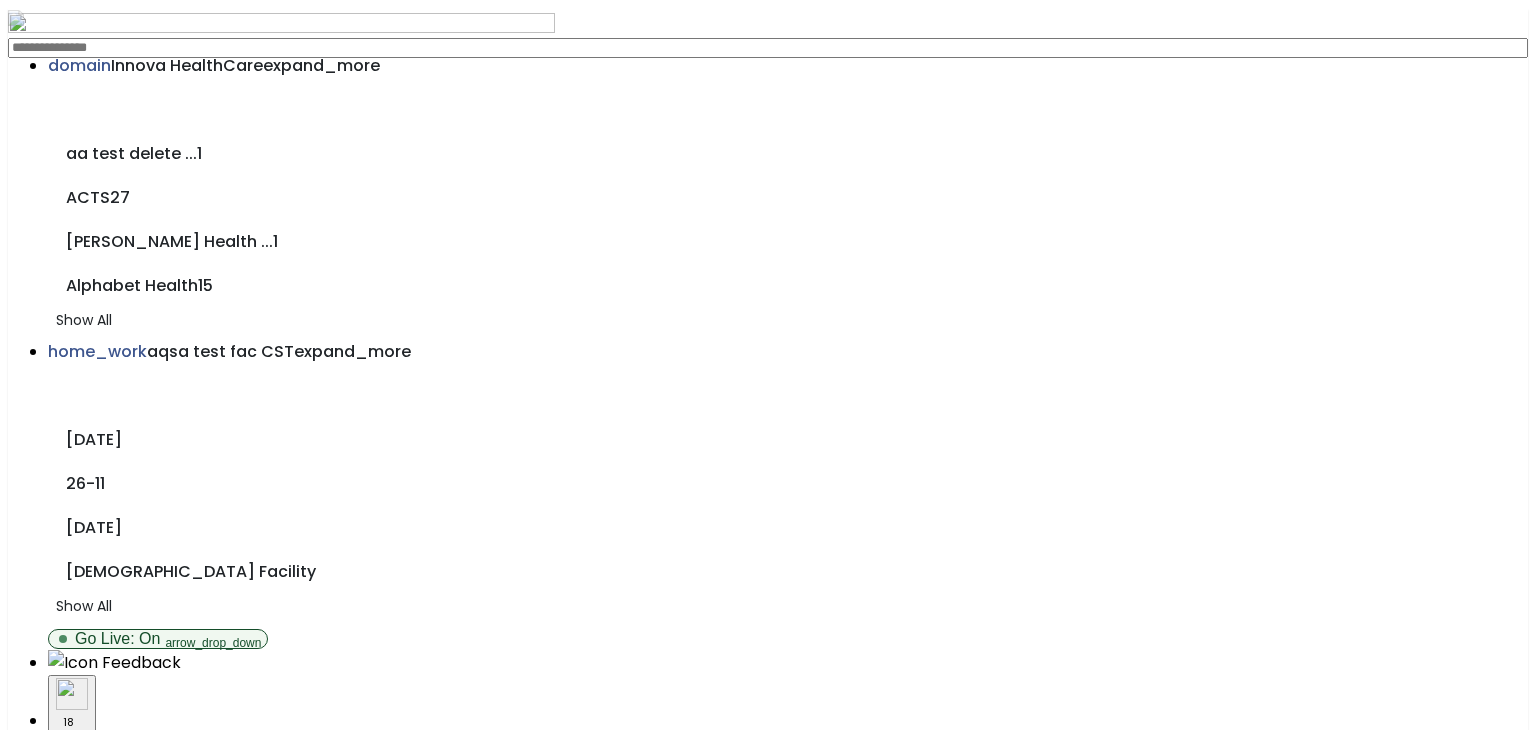 click on "Admin" at bounding box center (73, 1906) 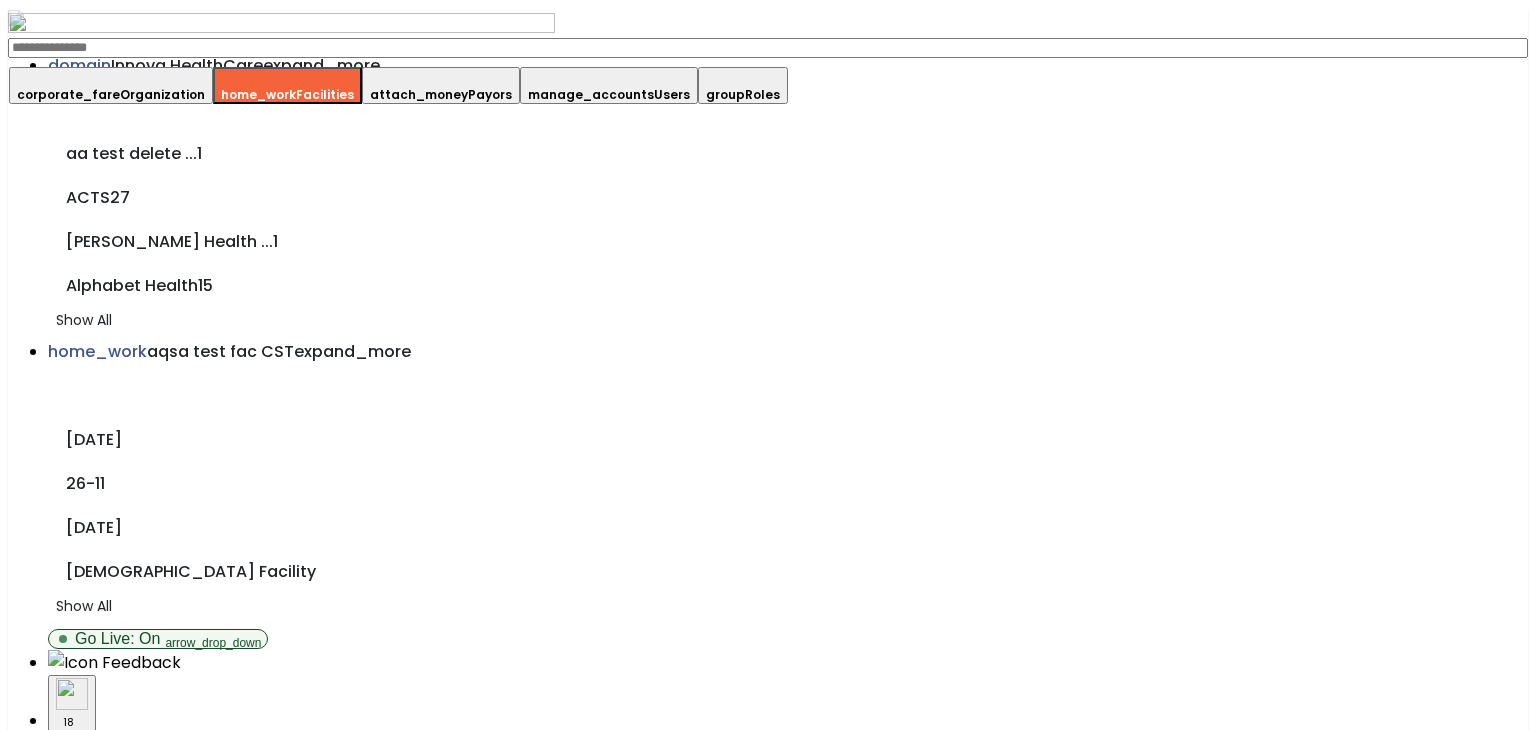 click on "Organization" at bounding box center (162, 94) 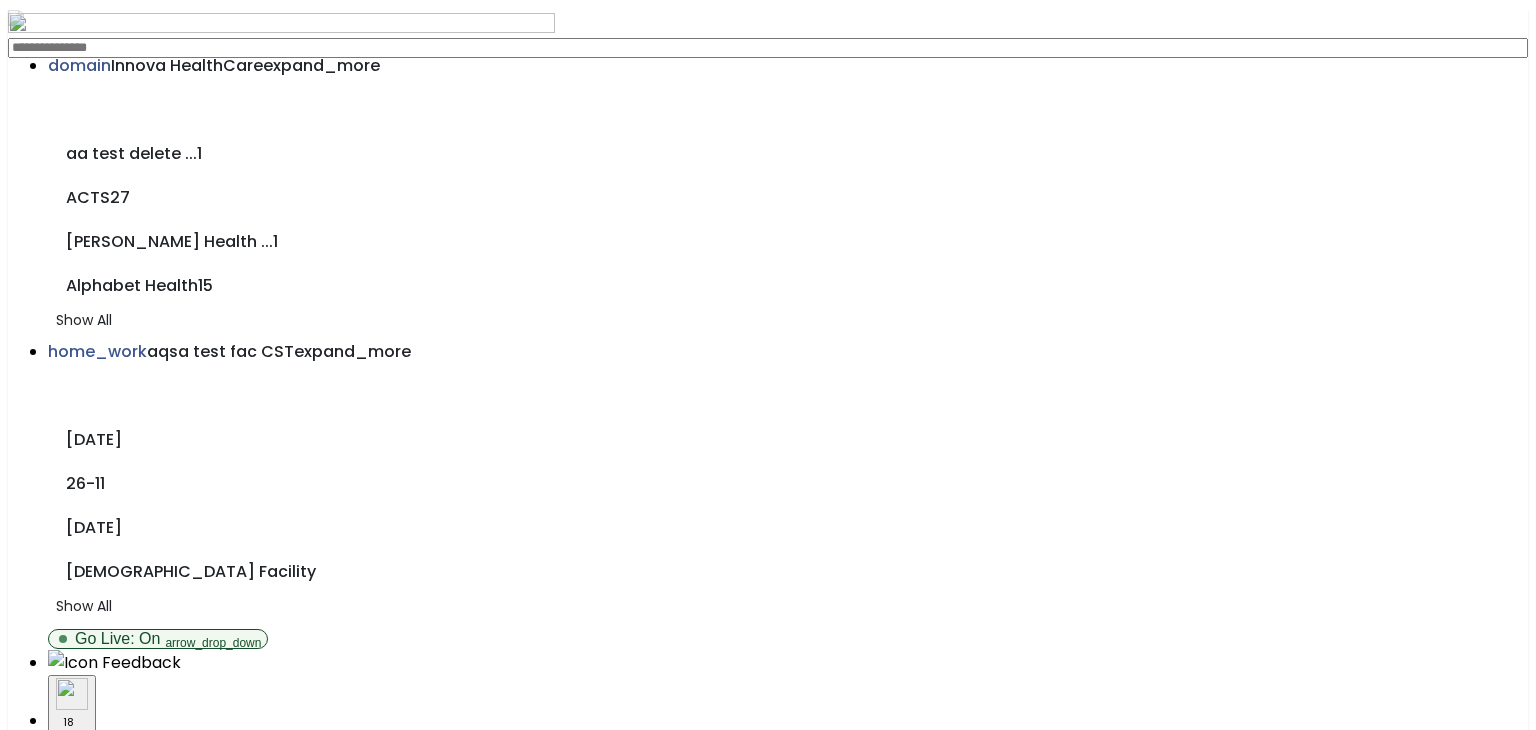 click on "open_in_new" 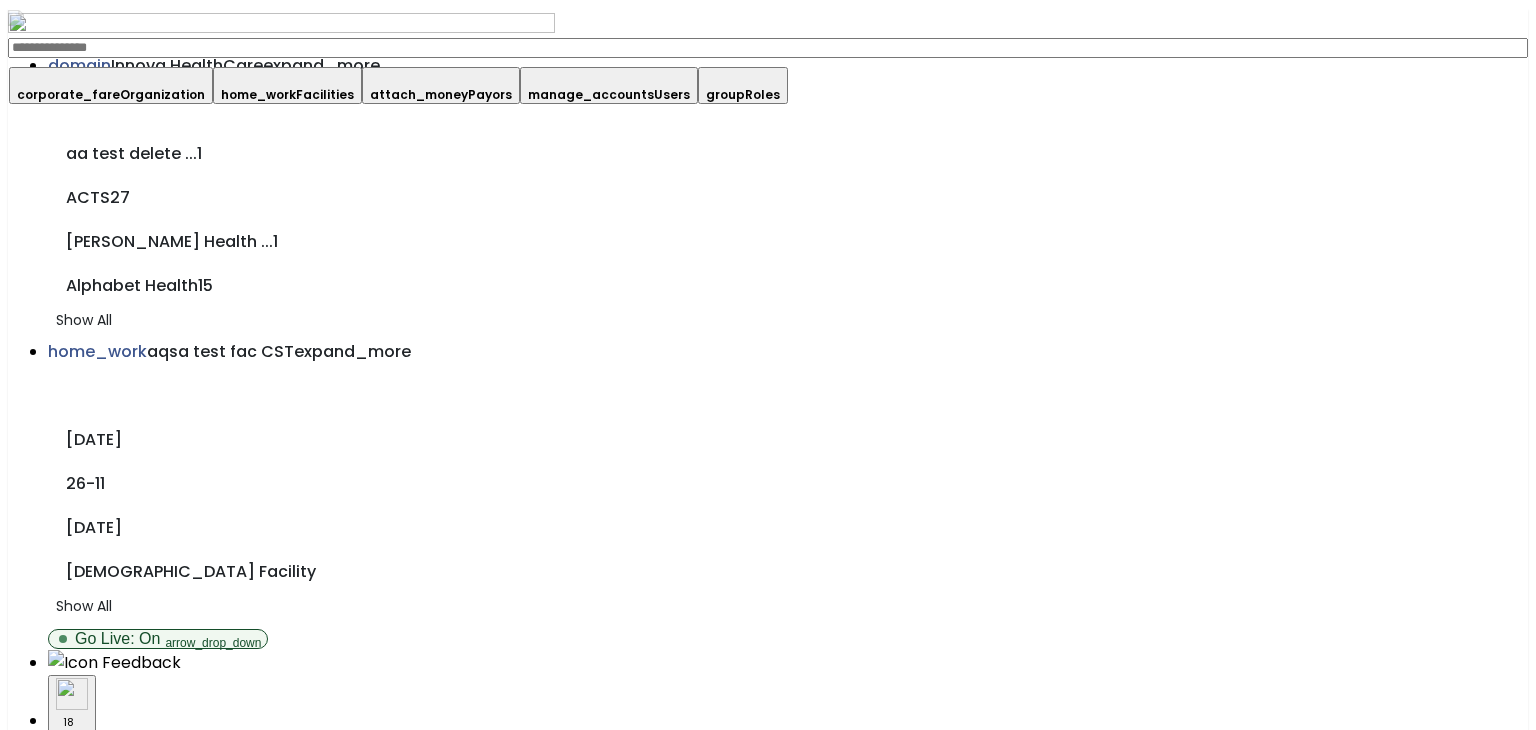 click on "Facilities   Organization Preferences   Timecard Activities" 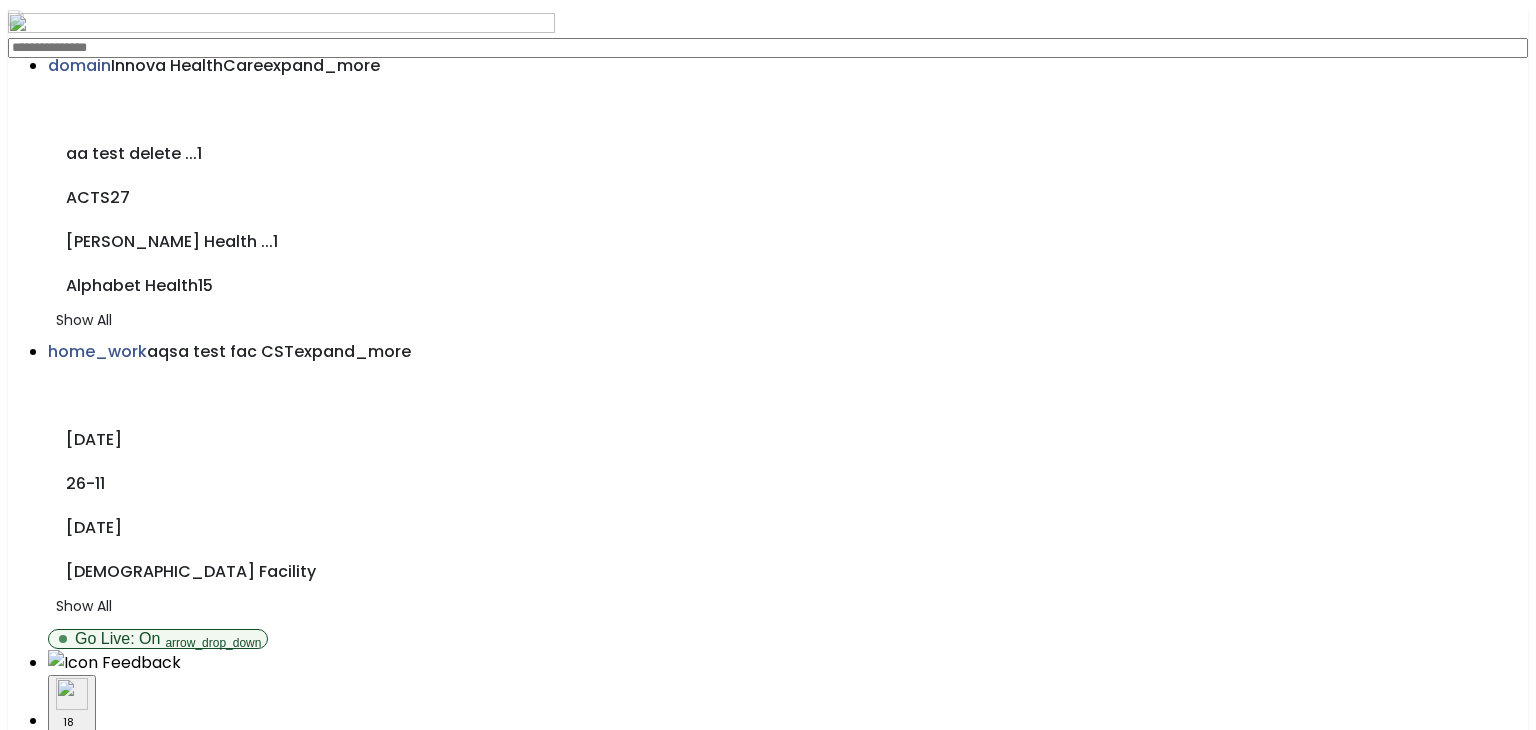 click on "Admin" at bounding box center [73, 1741] 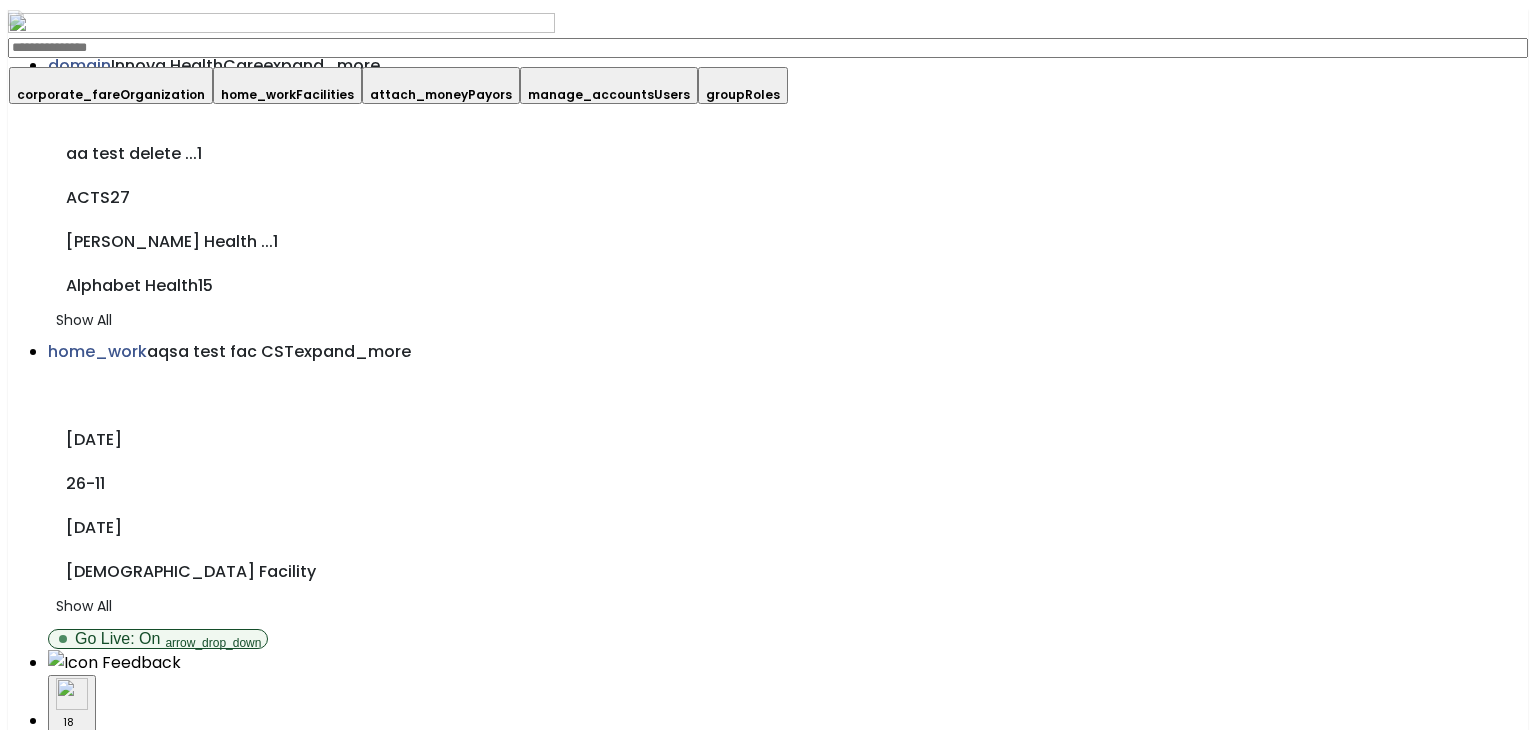 click on "Organization Preferences" at bounding box center [768, 2572] 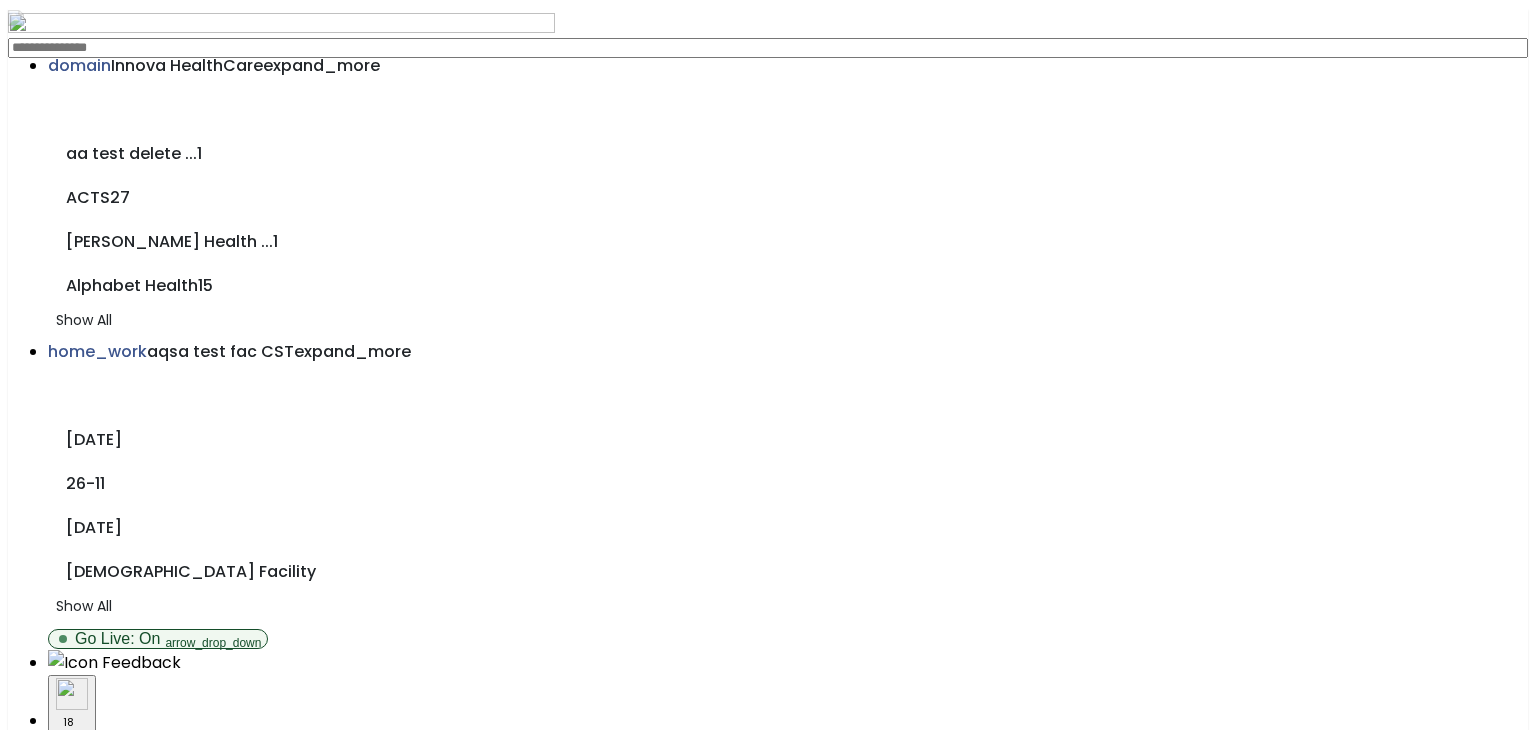 click on "Timecard Activities" at bounding box center [768, 2638] 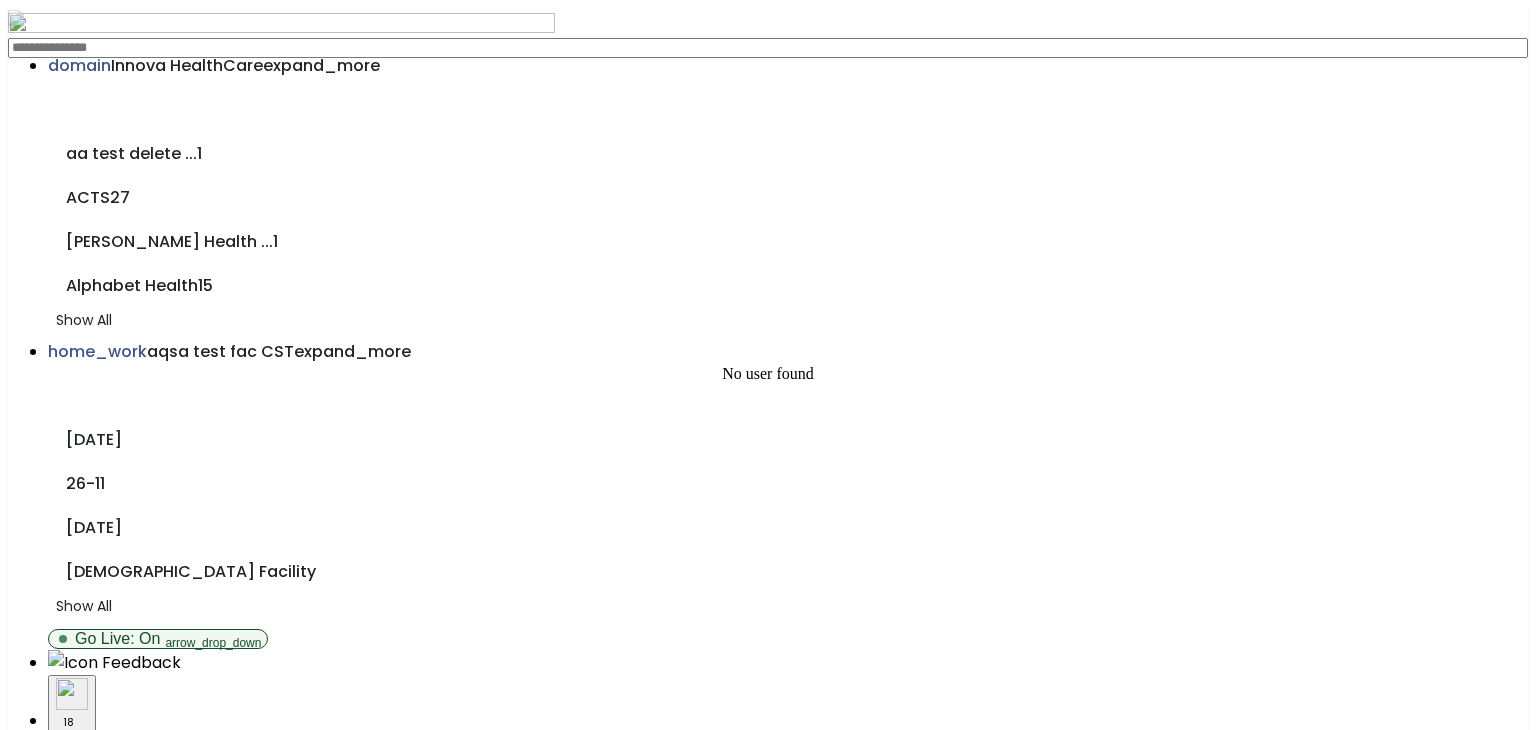 scroll, scrollTop: 0, scrollLeft: 0, axis: both 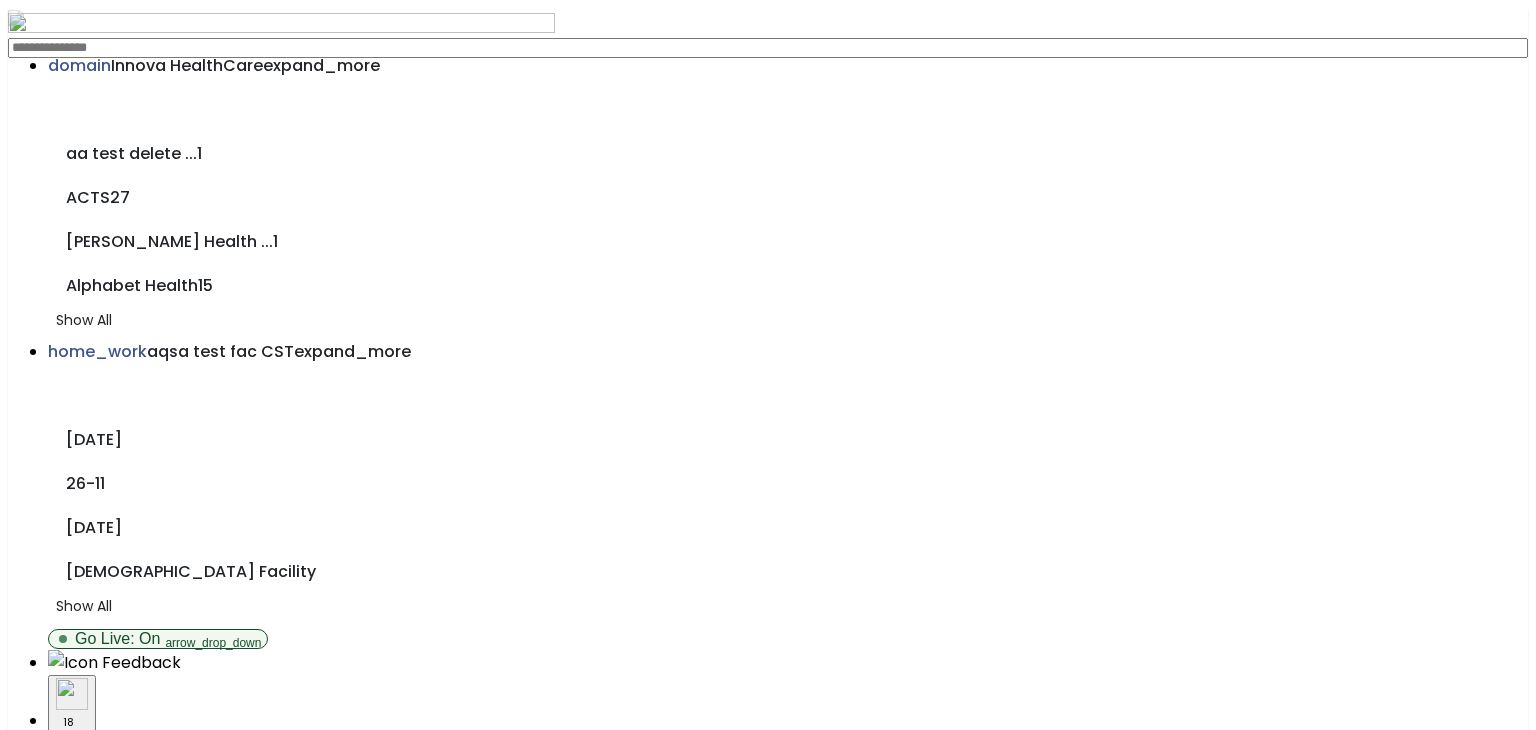 click on "Facilities" 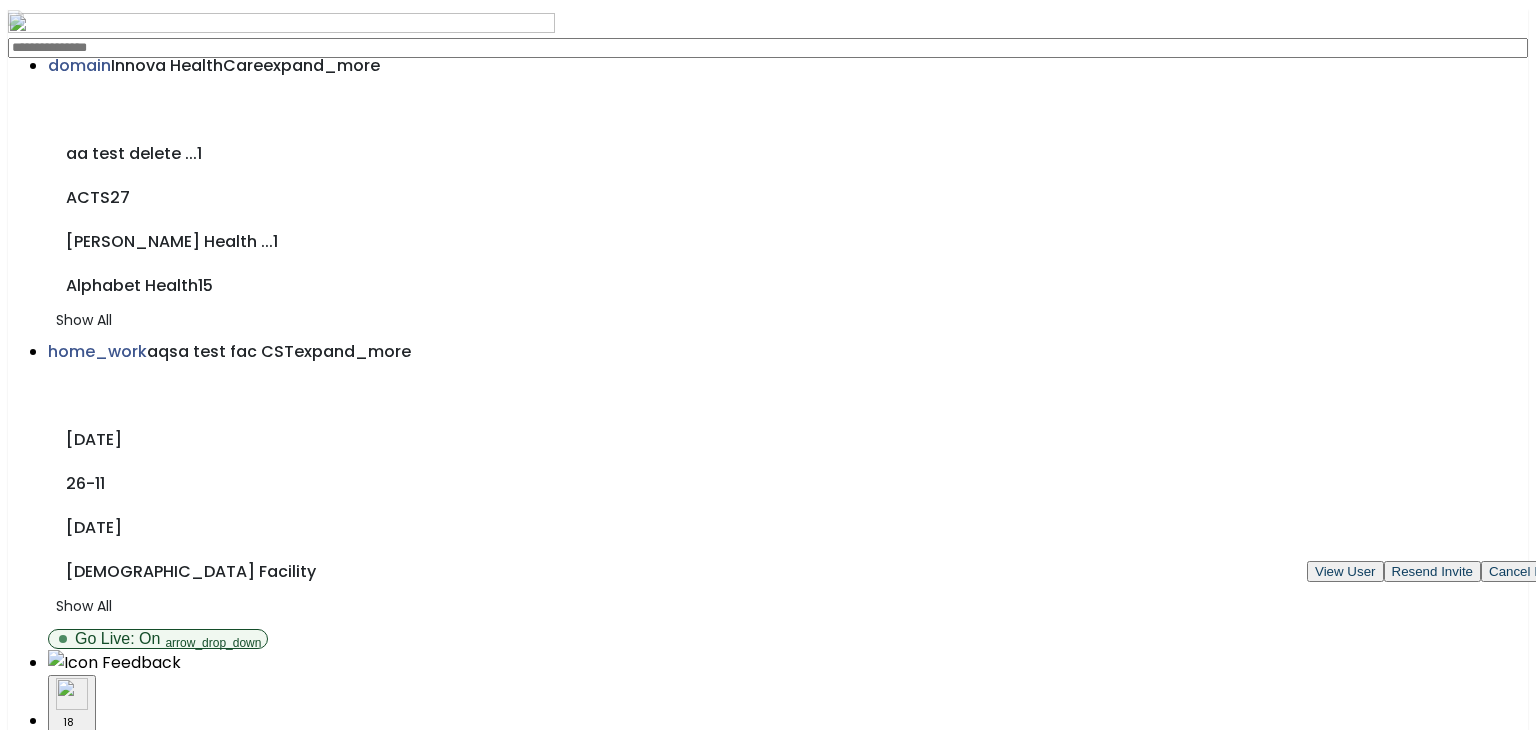 click on "View User" at bounding box center (1345, 571) 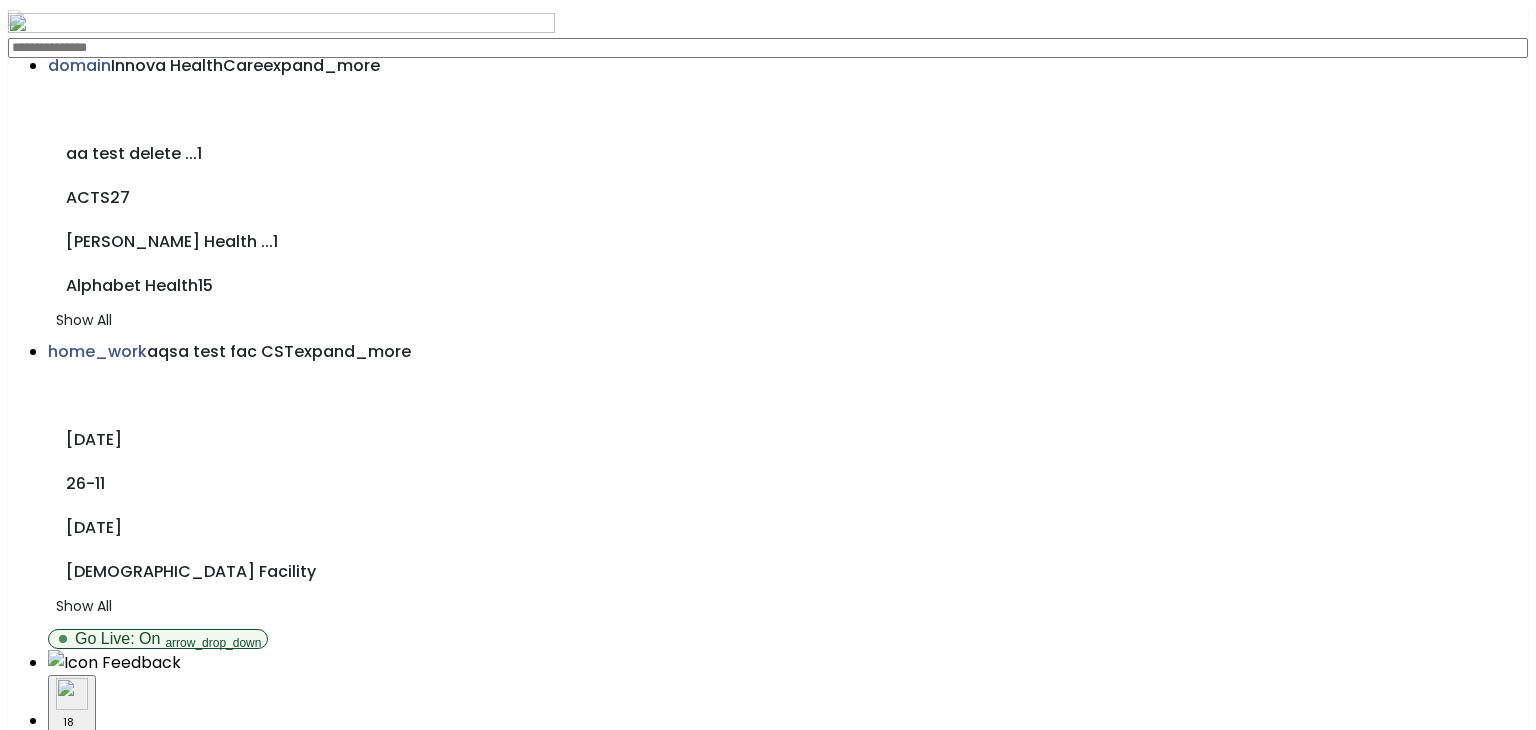 scroll, scrollTop: 0, scrollLeft: 0, axis: both 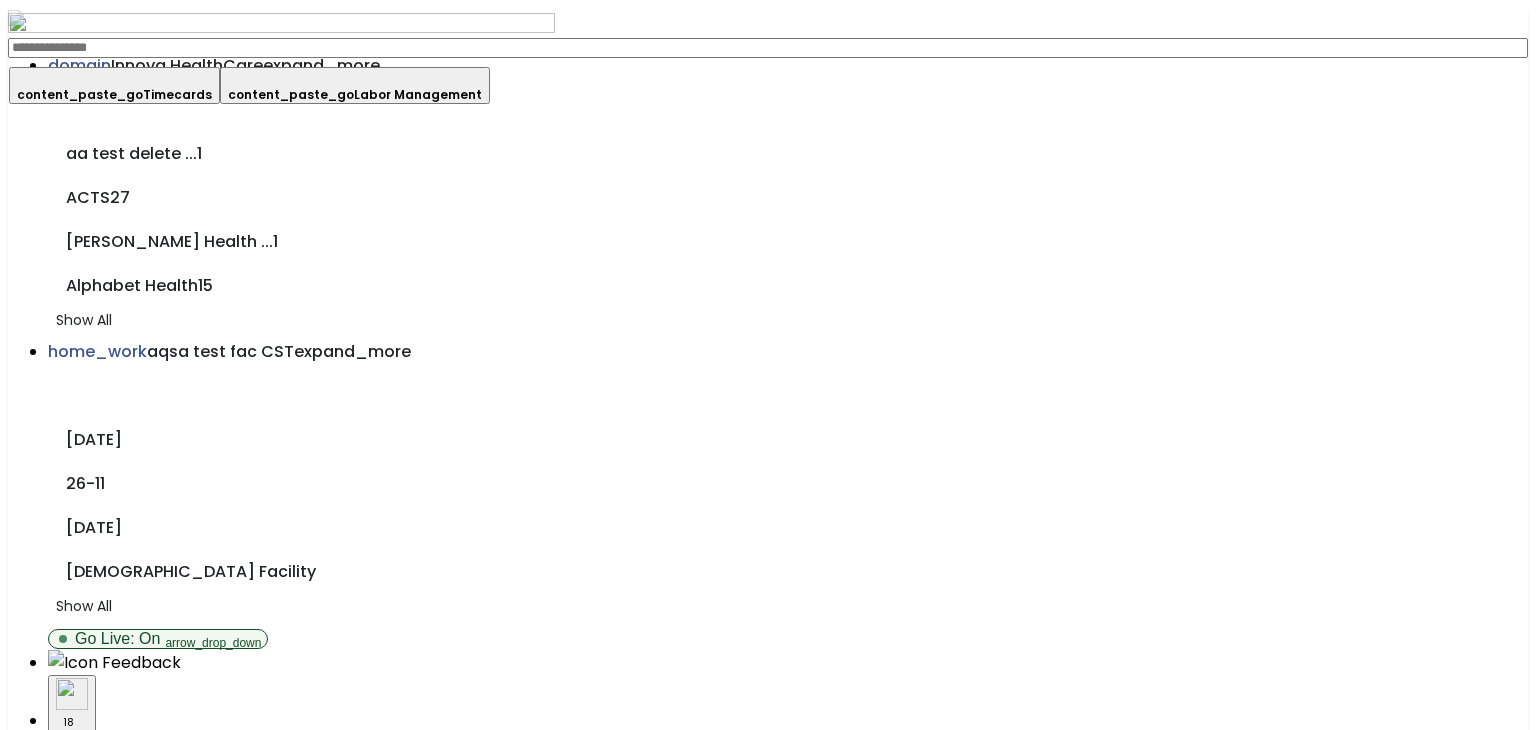 click on "content_paste_go  Timecards" at bounding box center [114, 85] 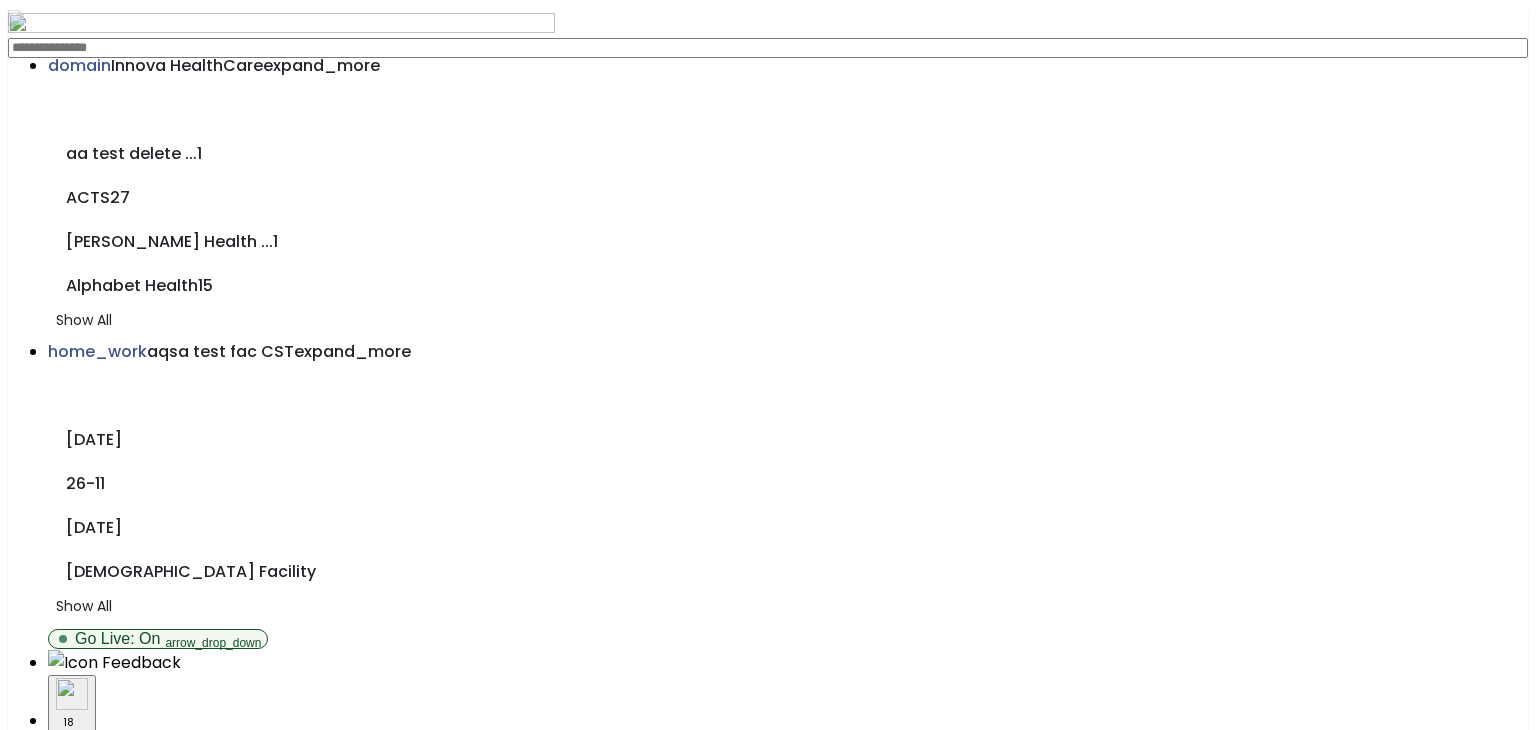 select on "***" 